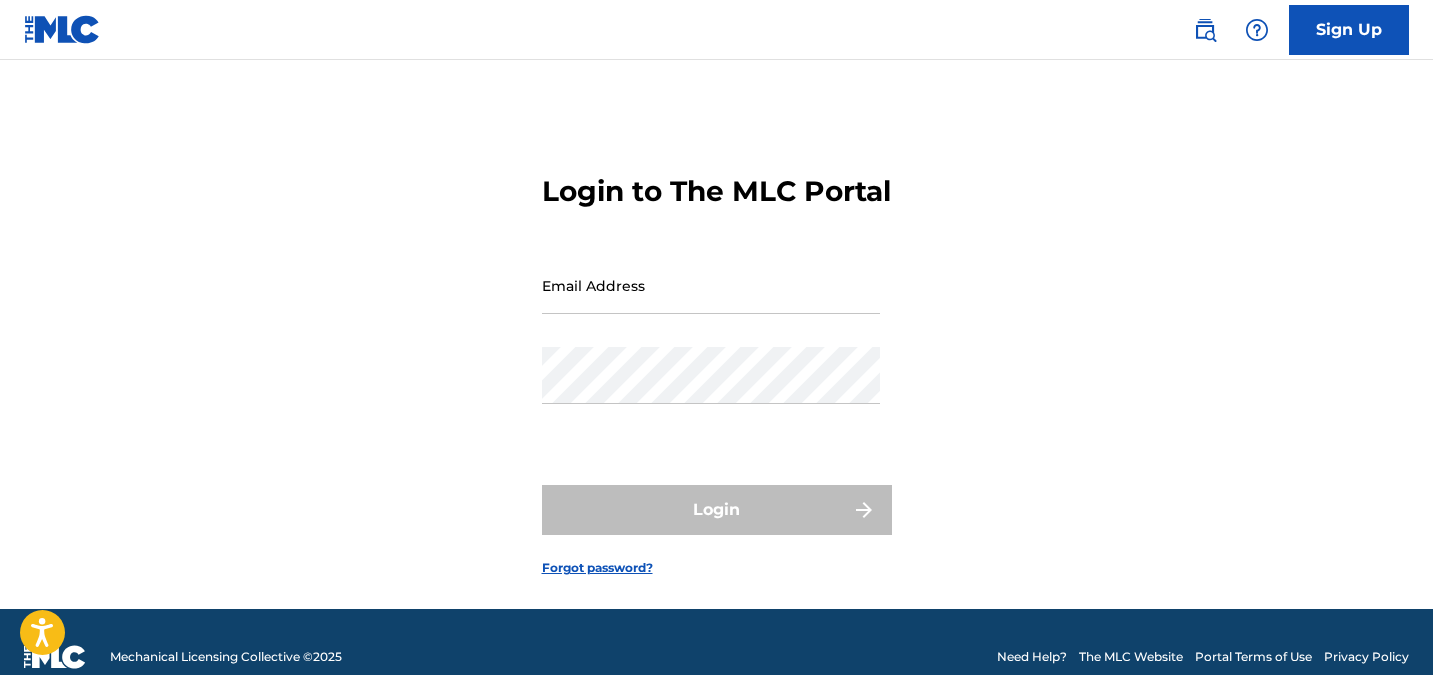 scroll, scrollTop: 0, scrollLeft: 0, axis: both 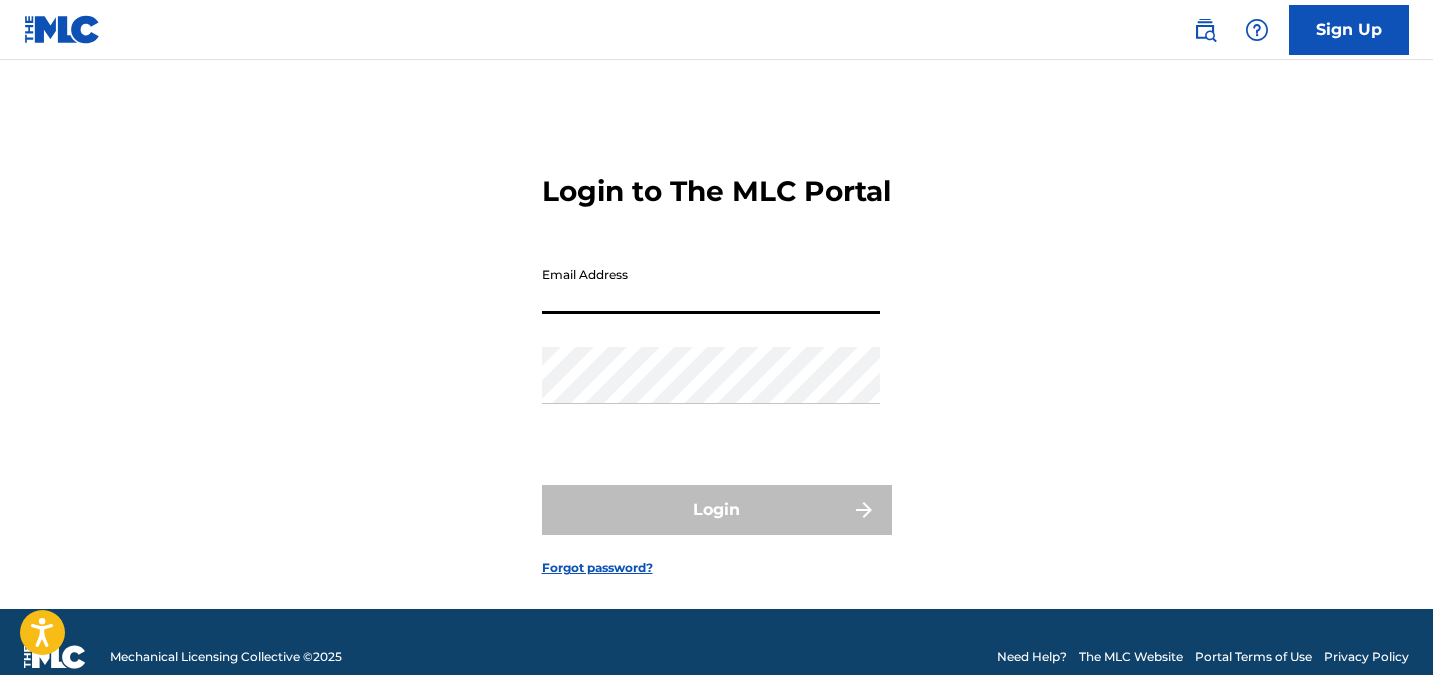 type on "[EMAIL_ADDRESS][DOMAIN_NAME]" 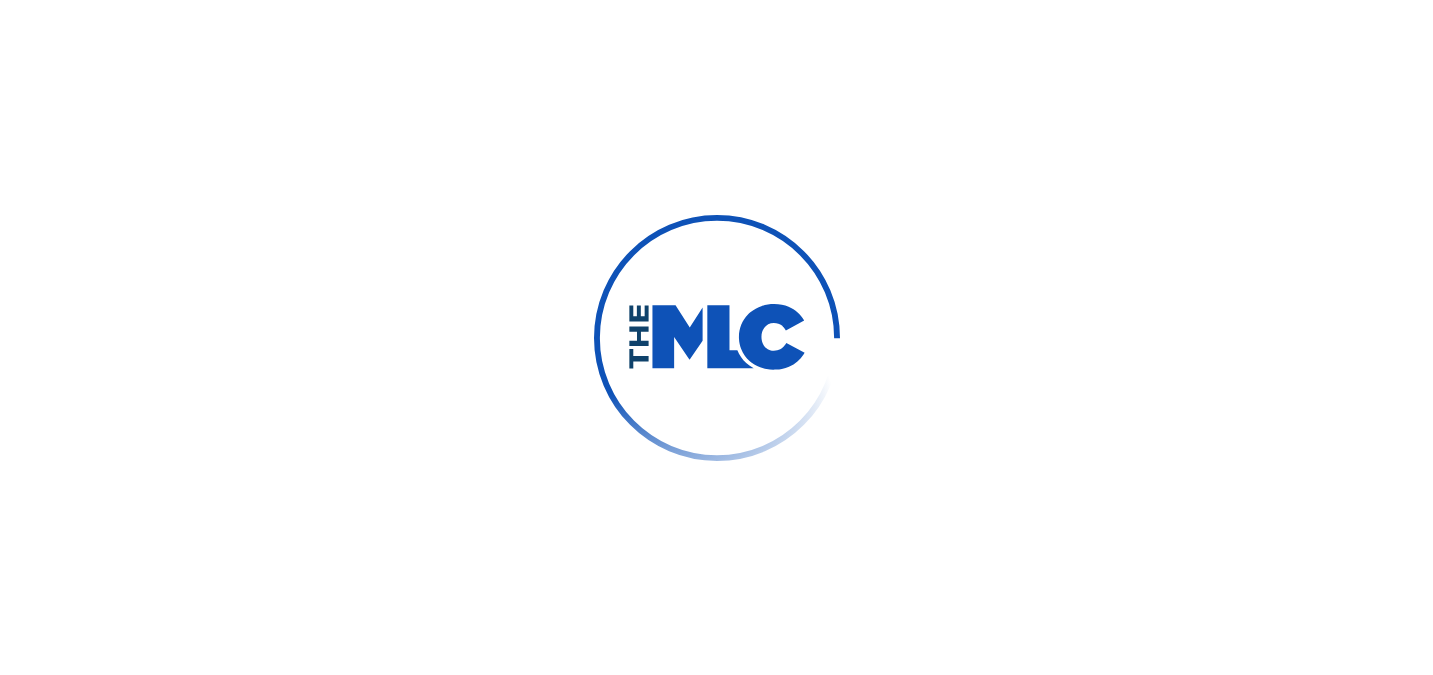 scroll, scrollTop: 0, scrollLeft: 0, axis: both 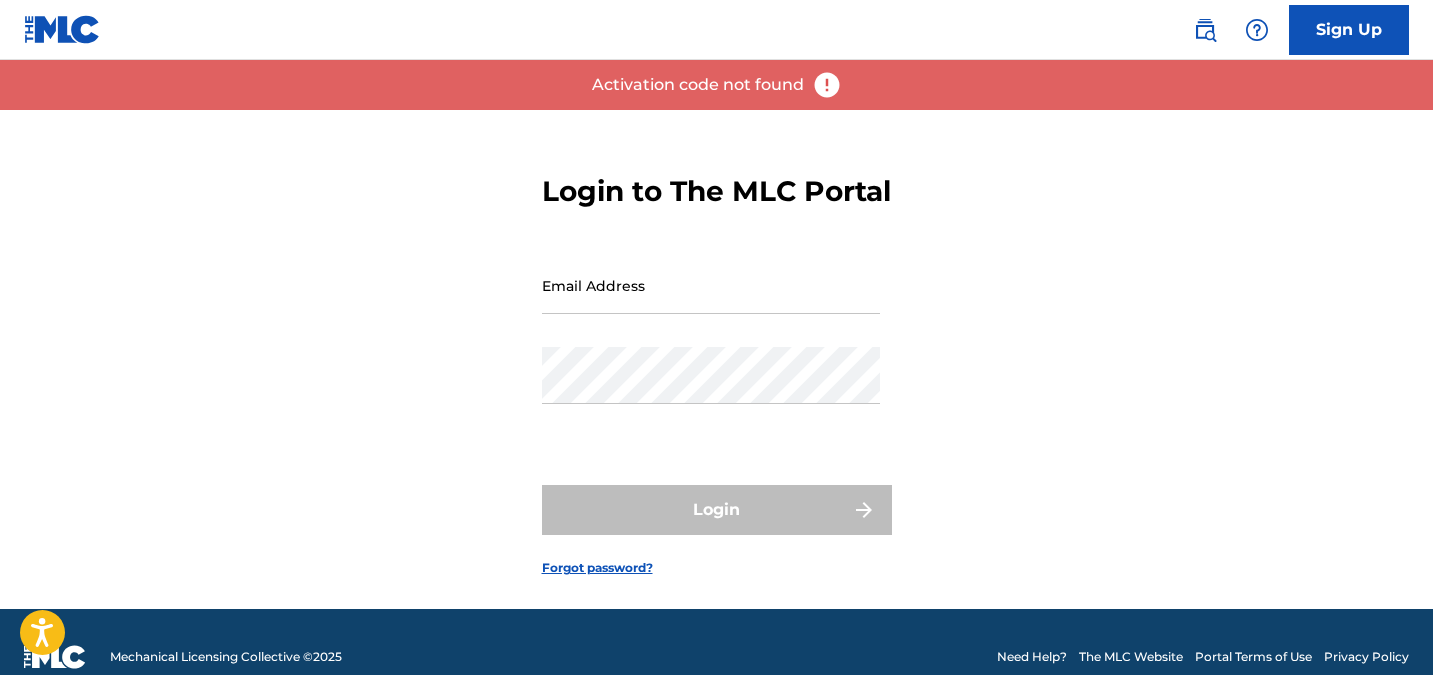 click on "Email Address" at bounding box center [711, 285] 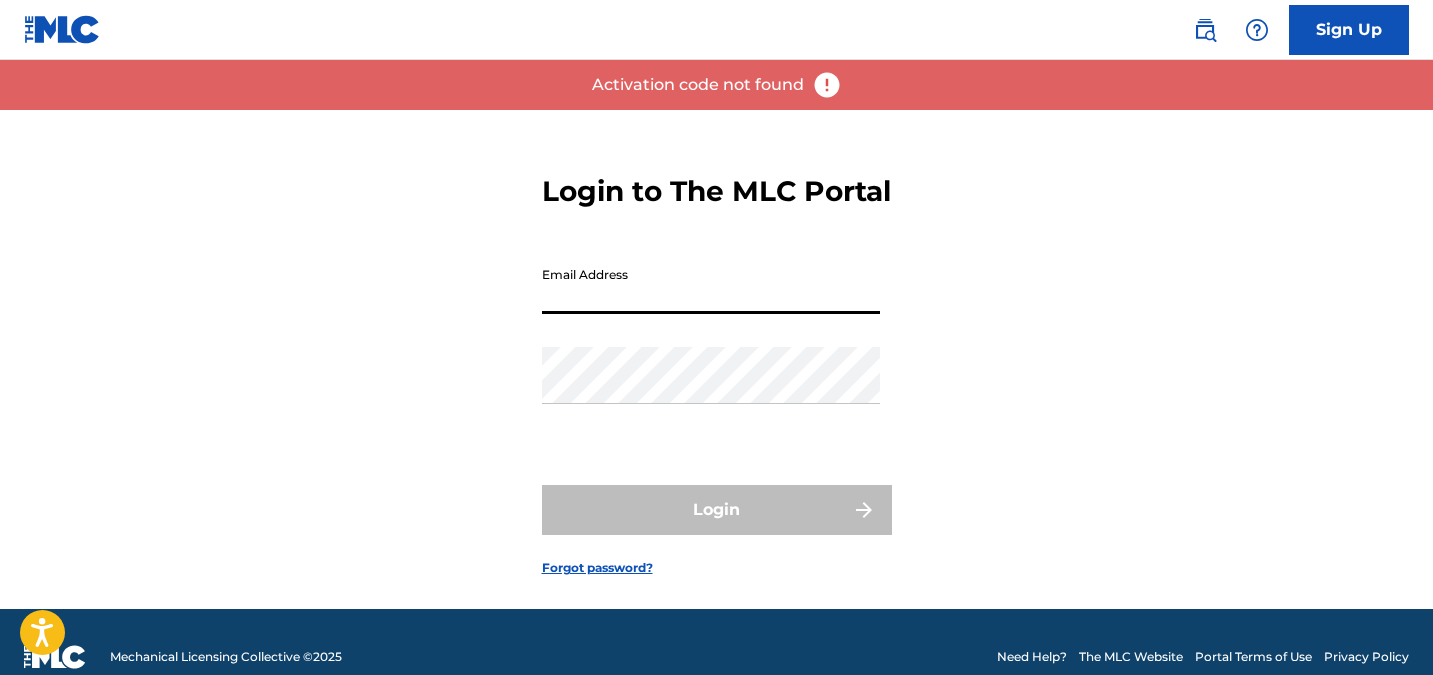 type on "[EMAIL_ADDRESS][DOMAIN_NAME]" 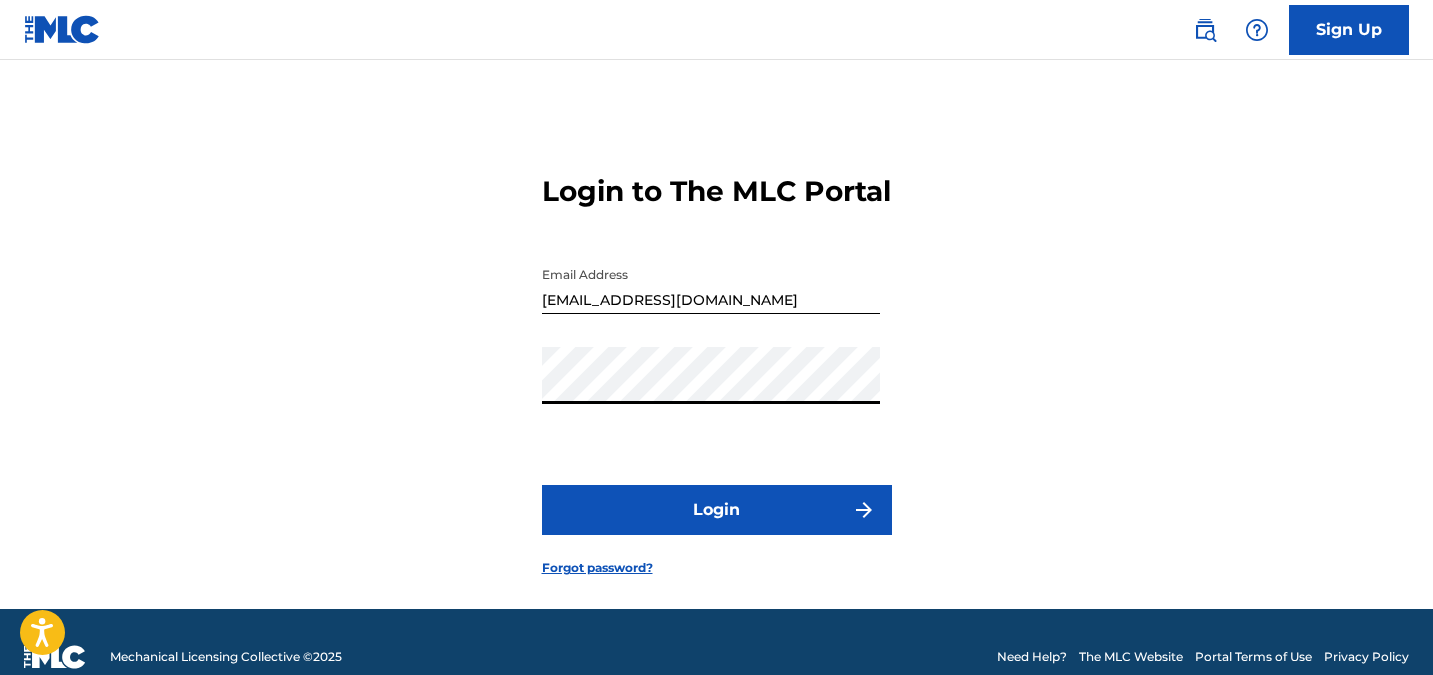click on "Login" at bounding box center (717, 510) 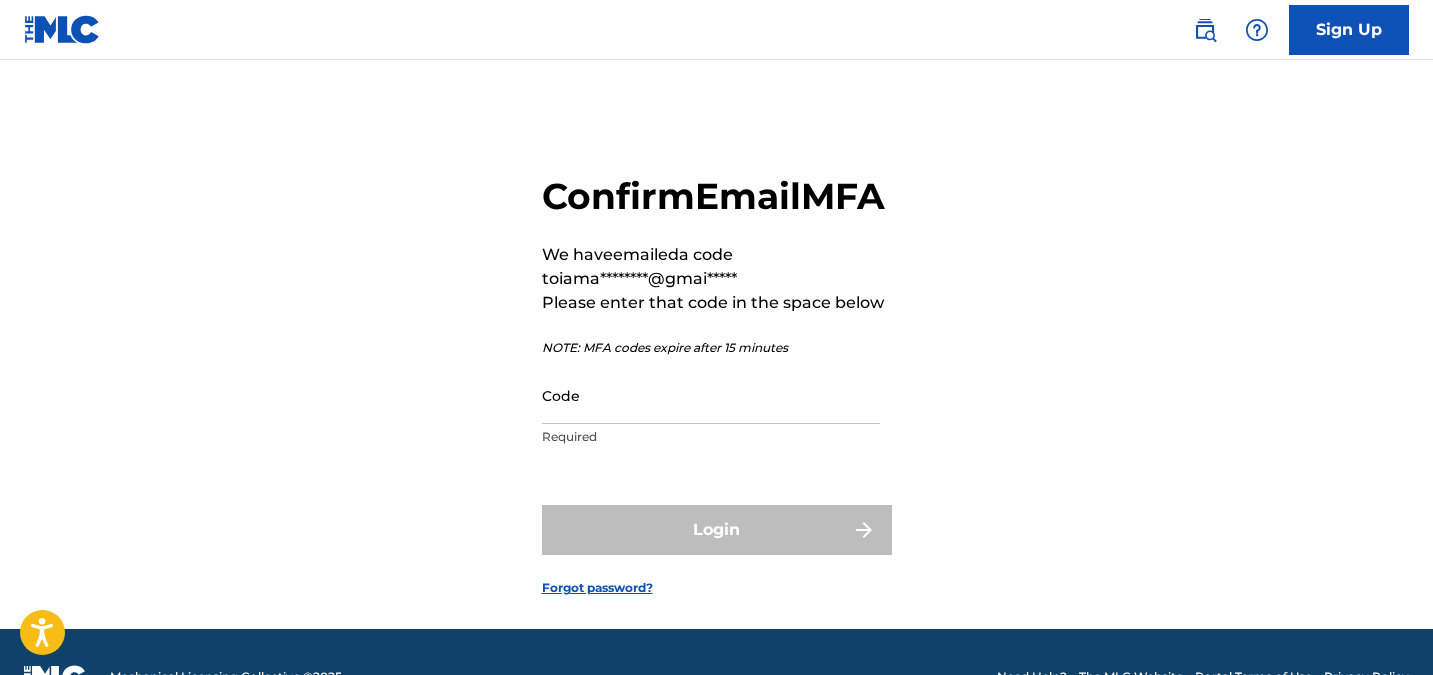 click on "Code" at bounding box center [711, 395] 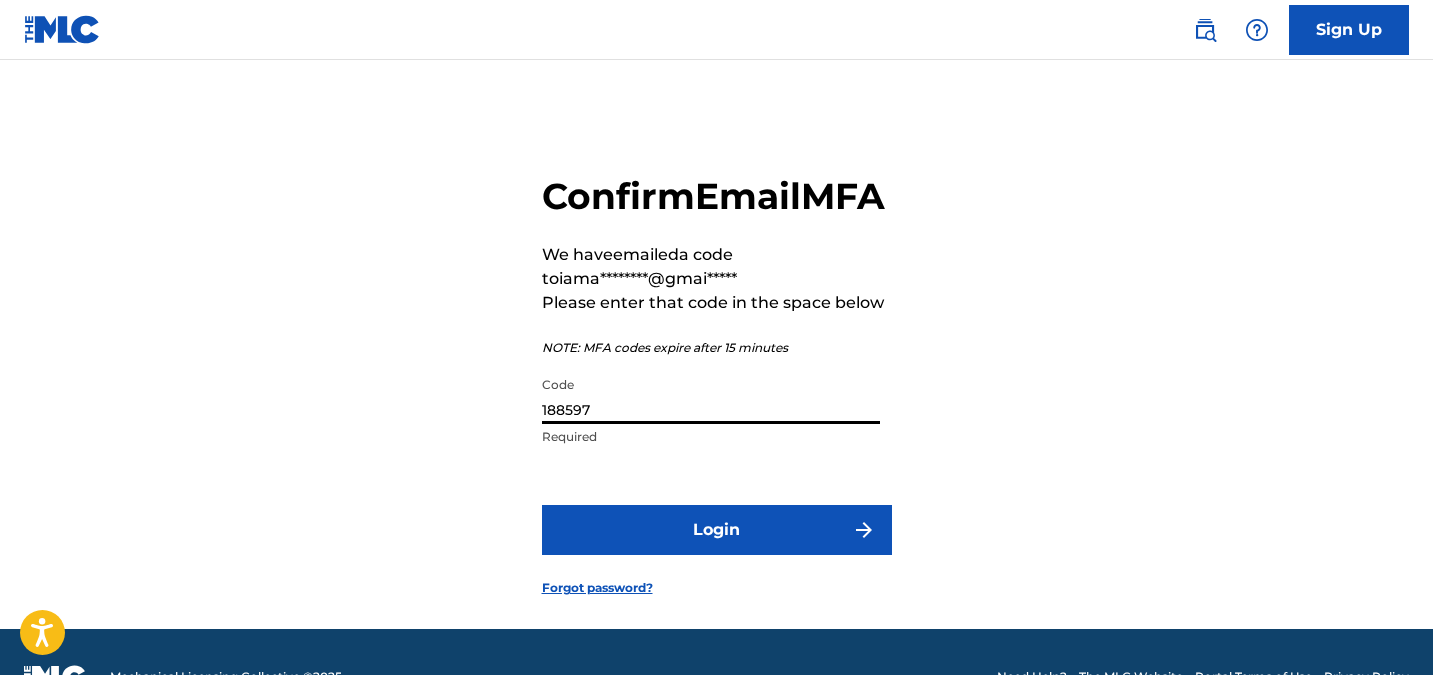 type on "188597" 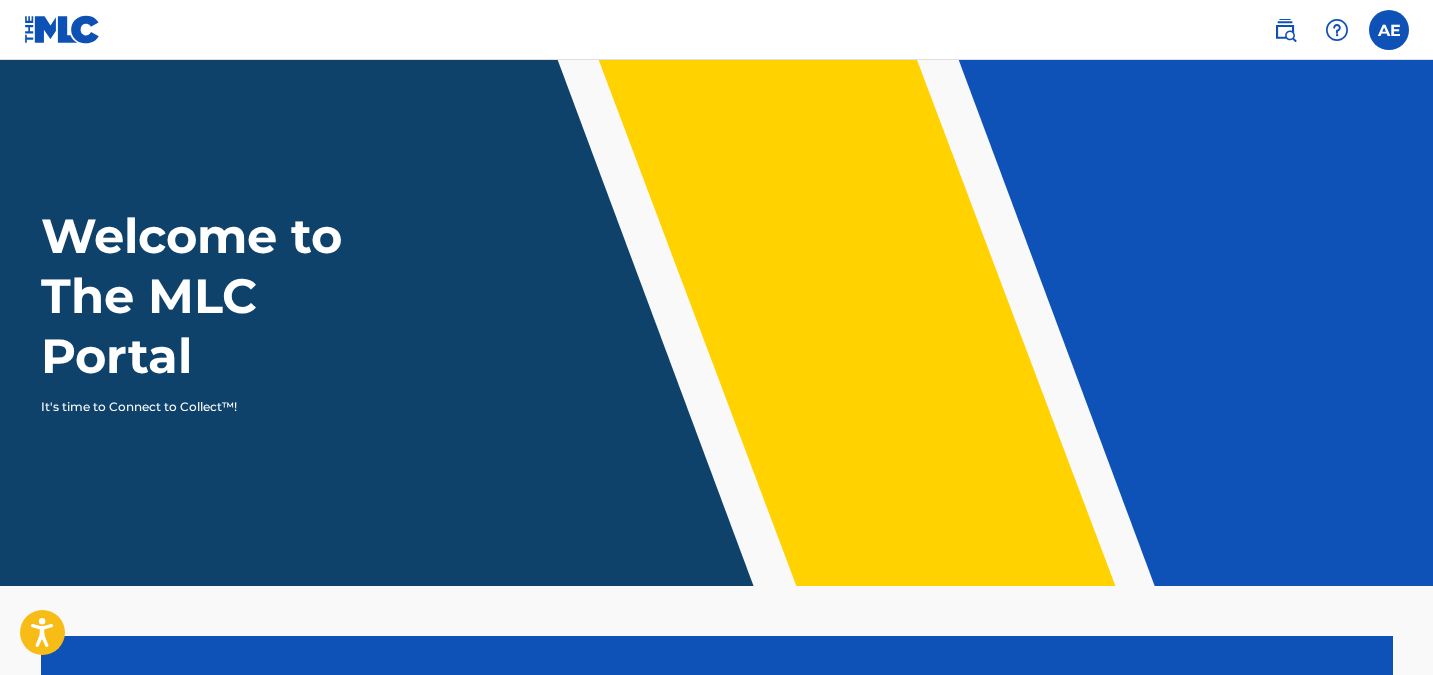 scroll, scrollTop: 471, scrollLeft: 0, axis: vertical 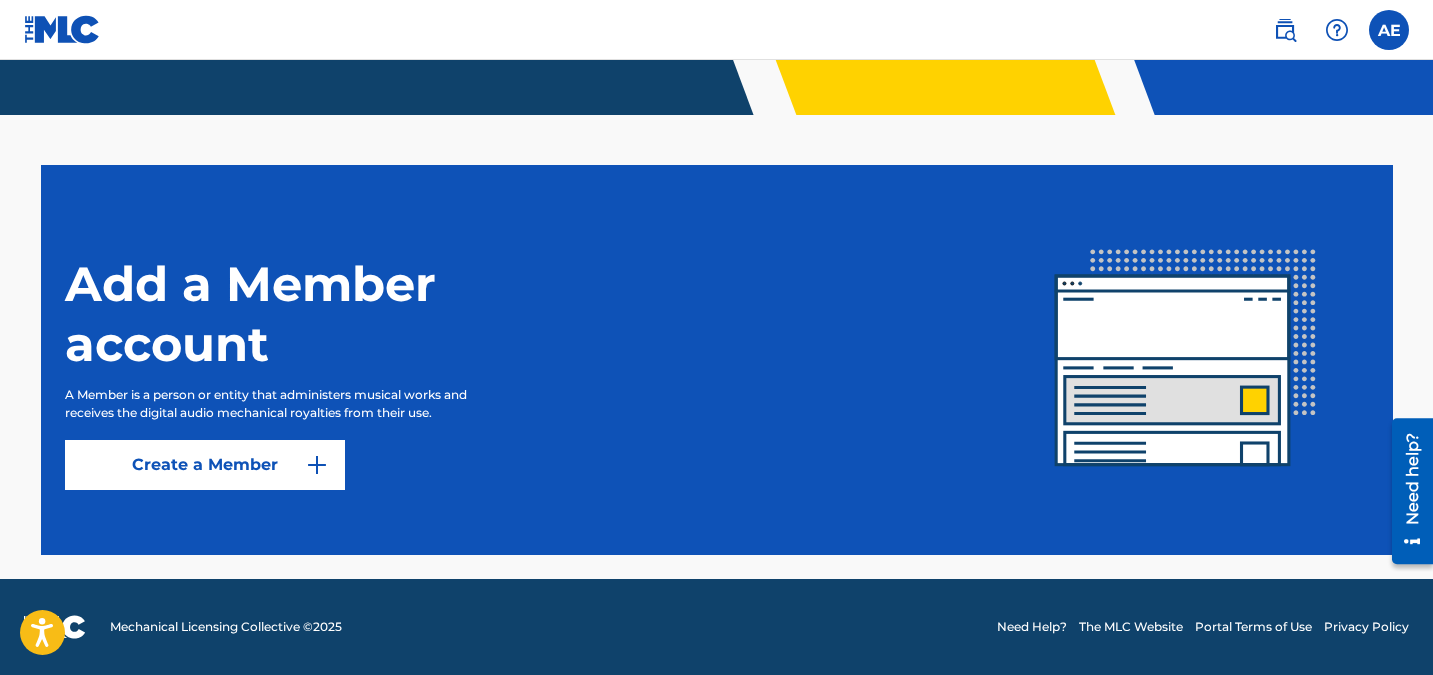 click on "Create a Member" at bounding box center [205, 465] 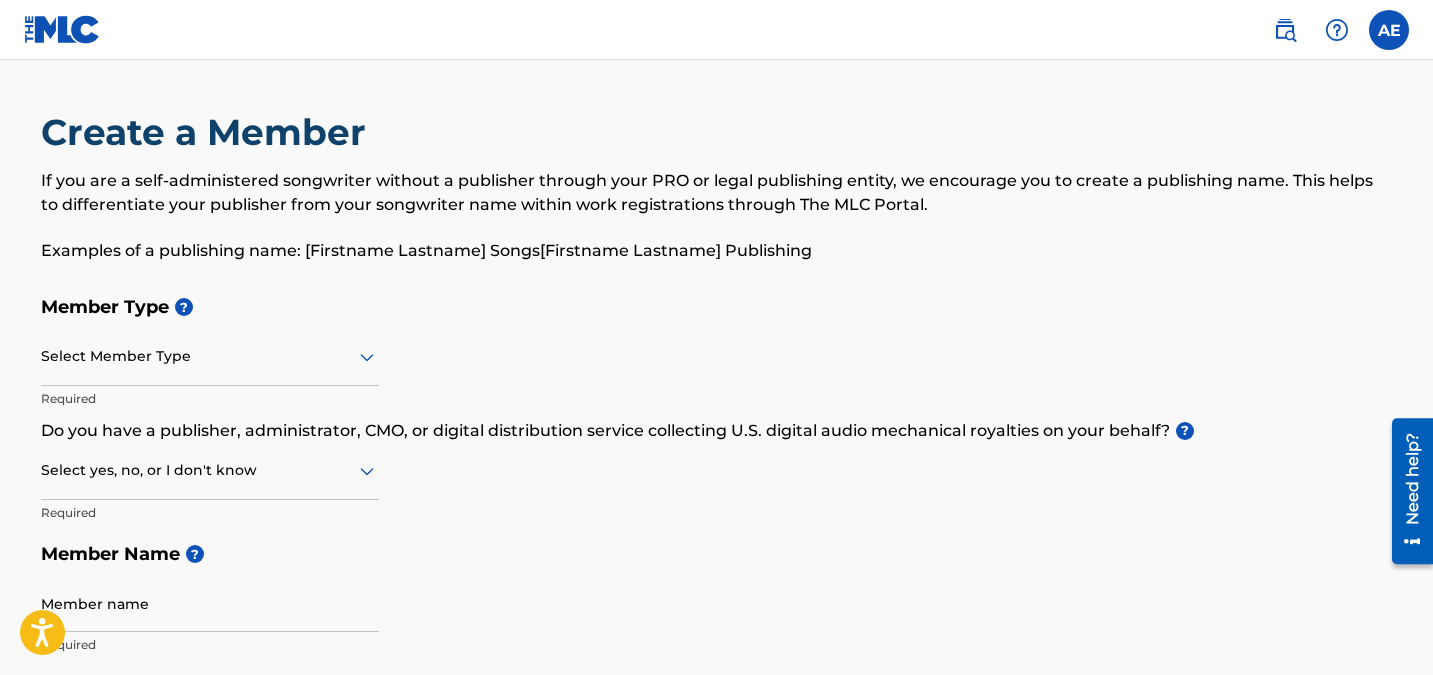 click at bounding box center [210, 356] 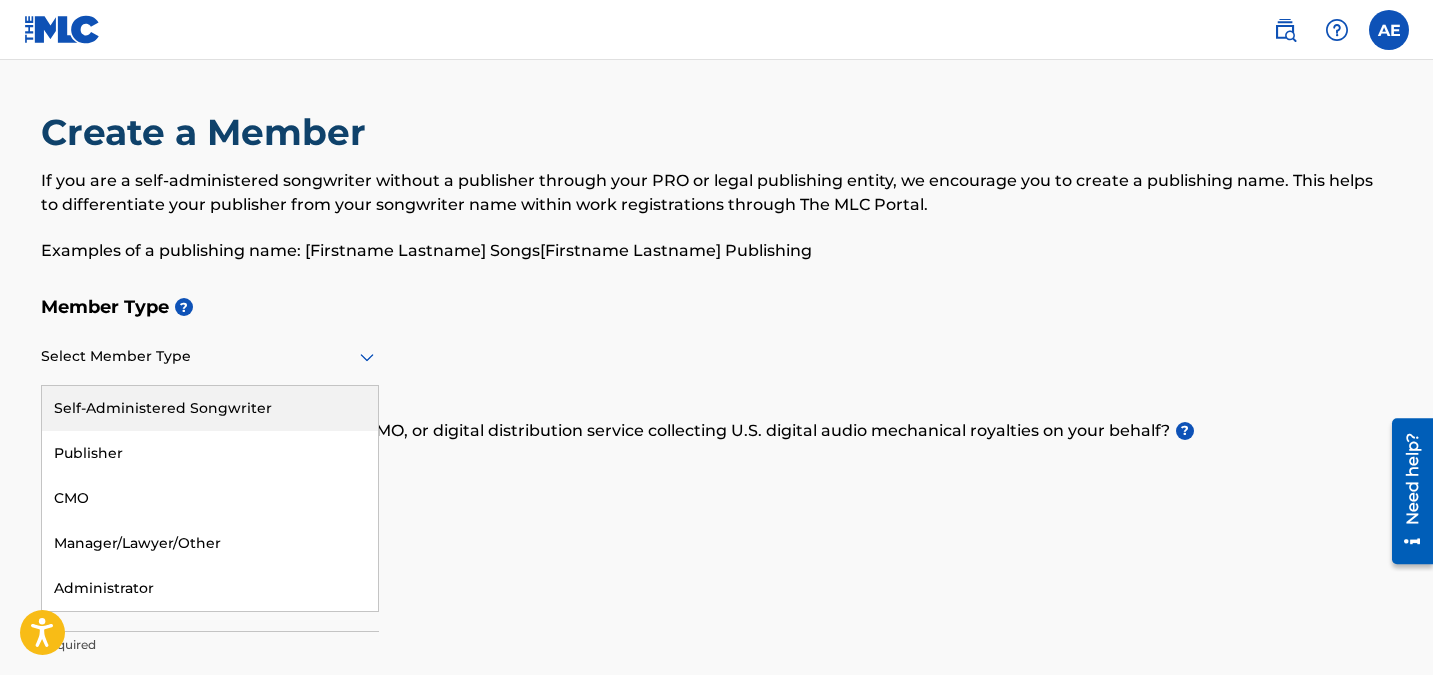 click on "Create a Member If you are a self-administered songwriter without a publisher through your PRO or legal publishing entity, we encourage you to create a publishing name. This helps to differentiate your publisher from your songwriter name within work registrations through The MLC Portal. Examples of a publishing name: [[PERSON_NAME]] Songs[[PERSON_NAME]] Publishing" at bounding box center [717, 198] 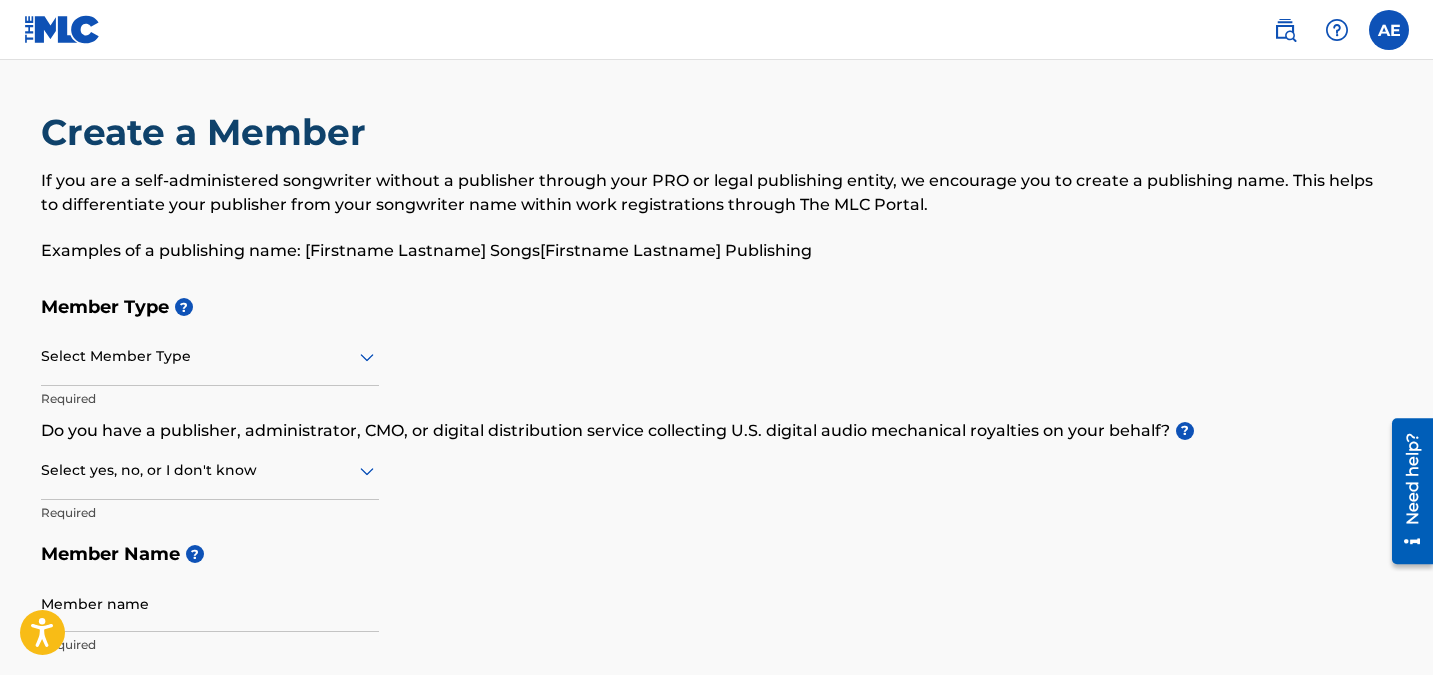 scroll, scrollTop: 471, scrollLeft: 0, axis: vertical 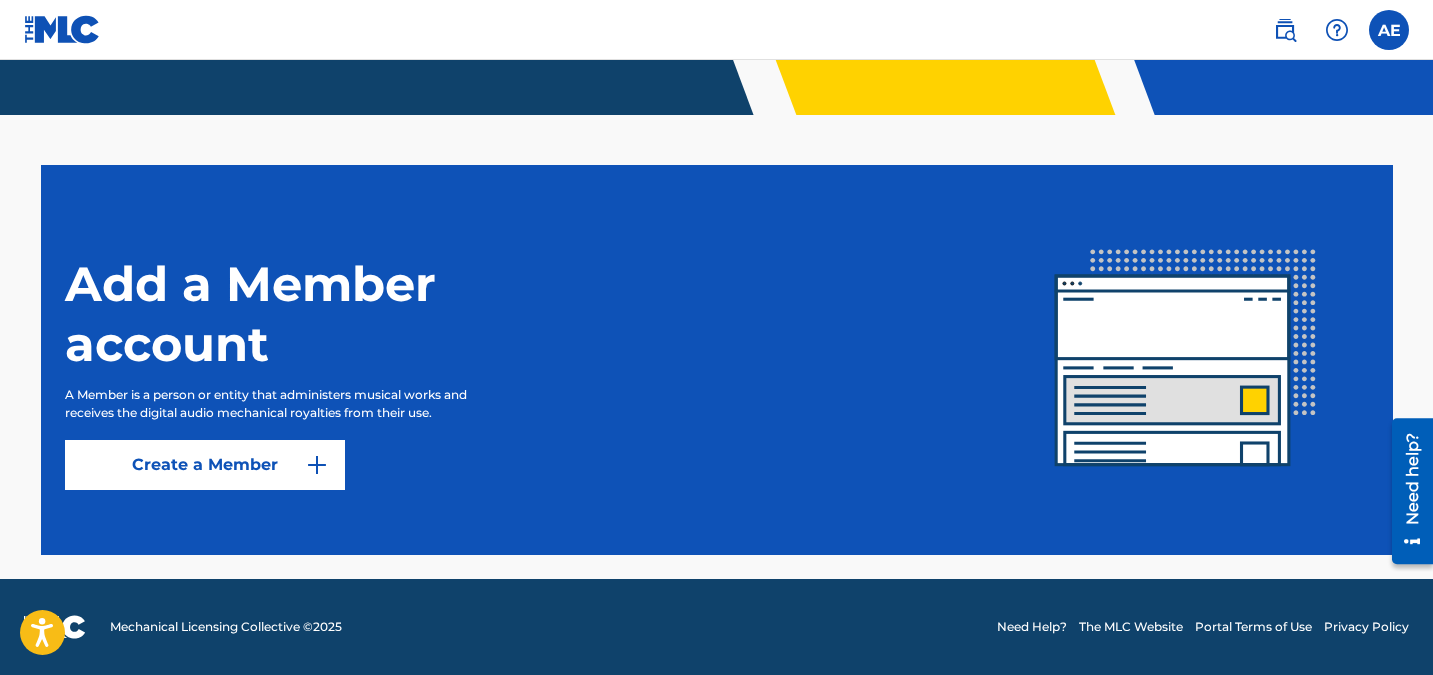 click at bounding box center [1389, 30] 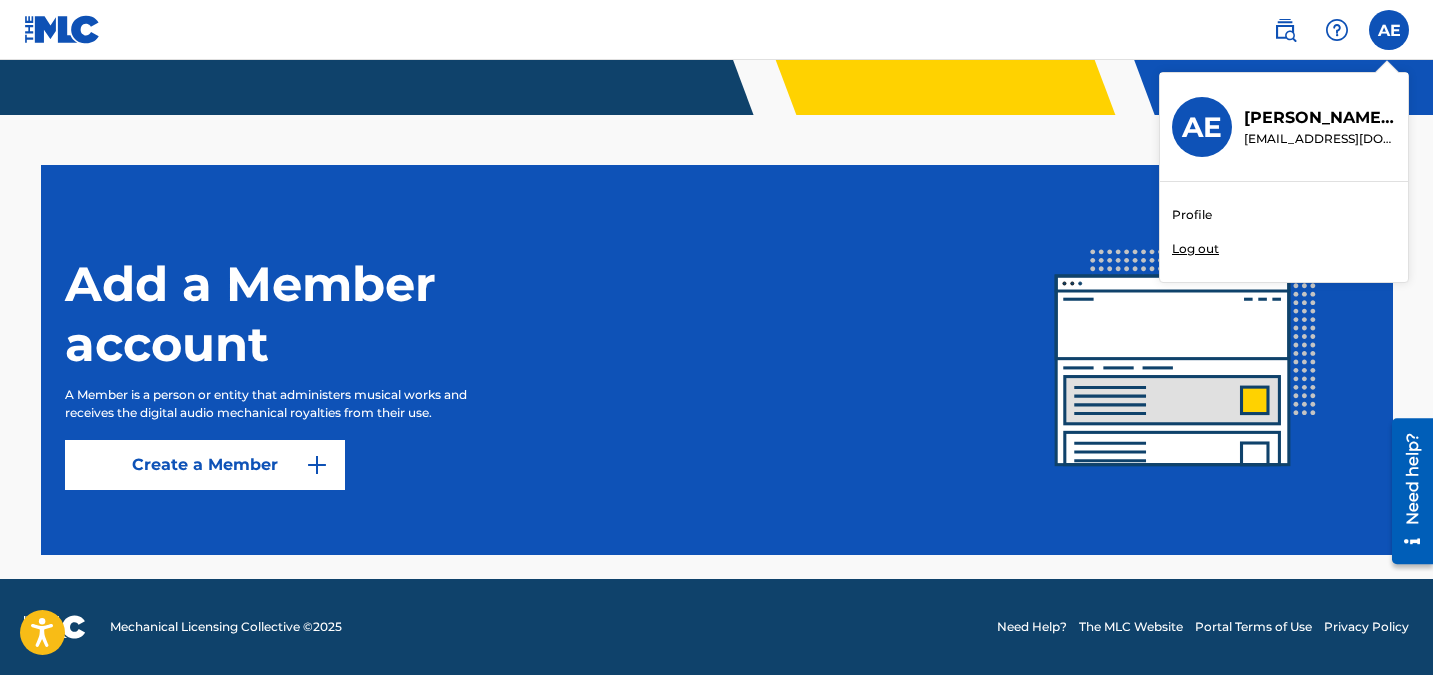 click at bounding box center [1311, 30] 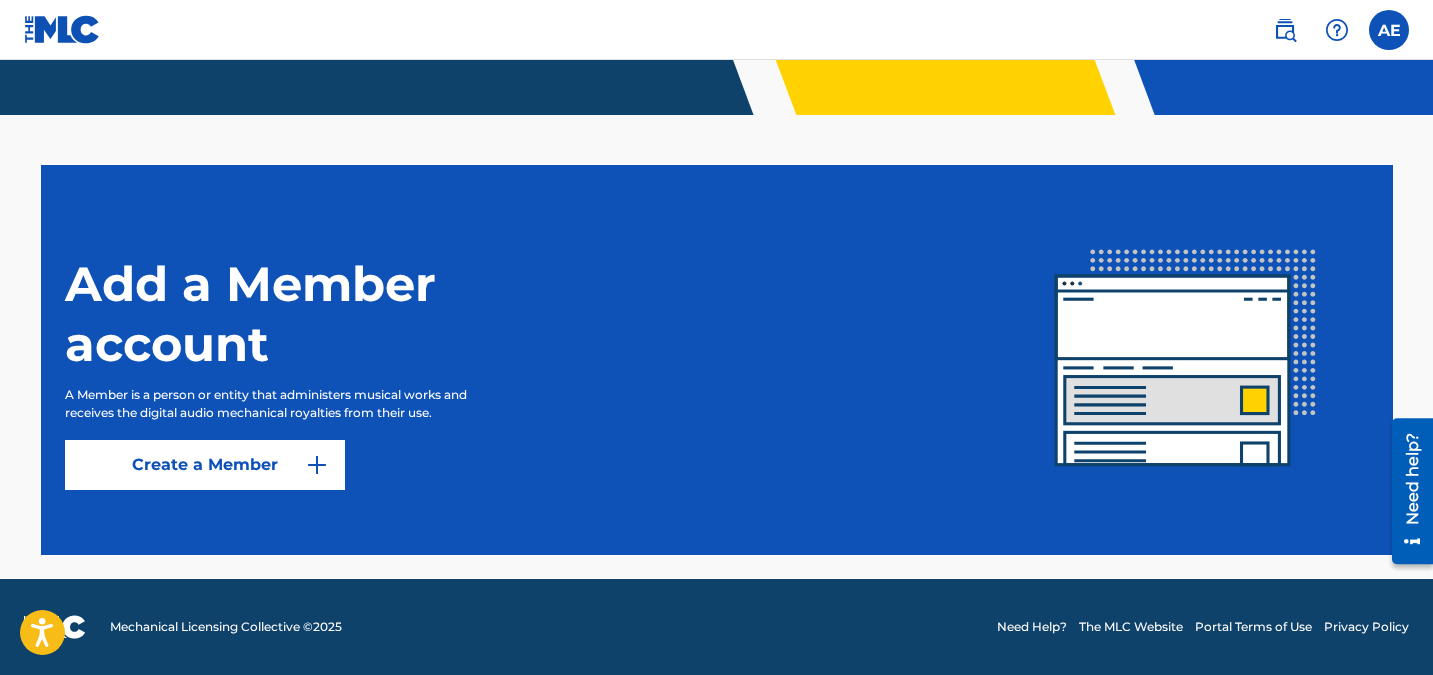 click at bounding box center [1337, 30] 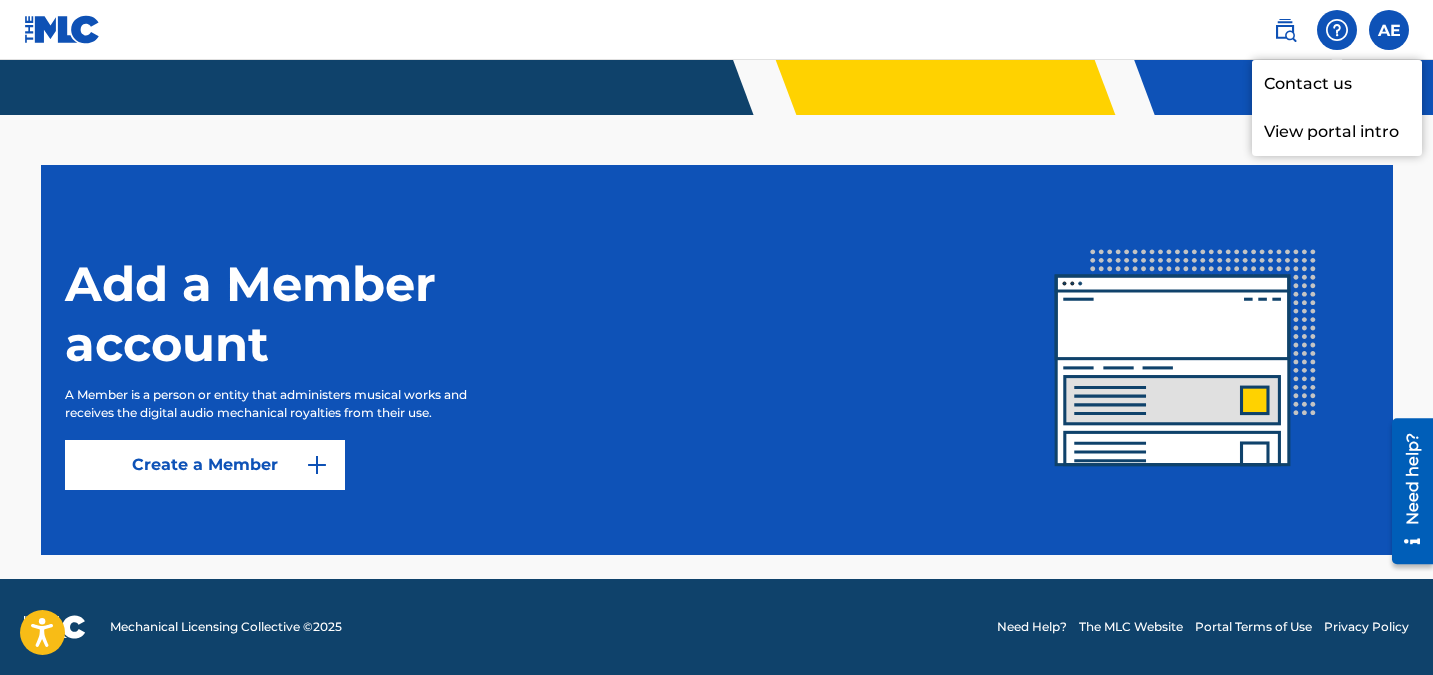 click at bounding box center [1285, 30] 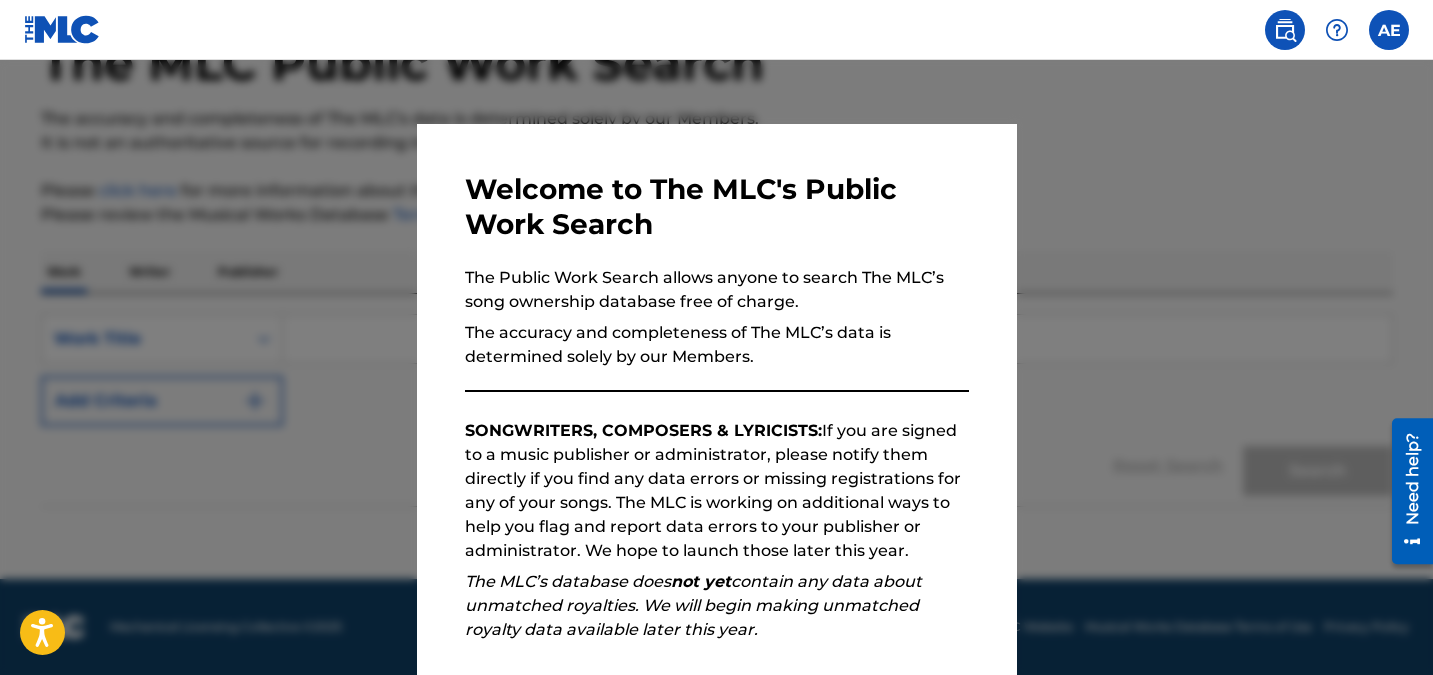 scroll, scrollTop: 0, scrollLeft: 0, axis: both 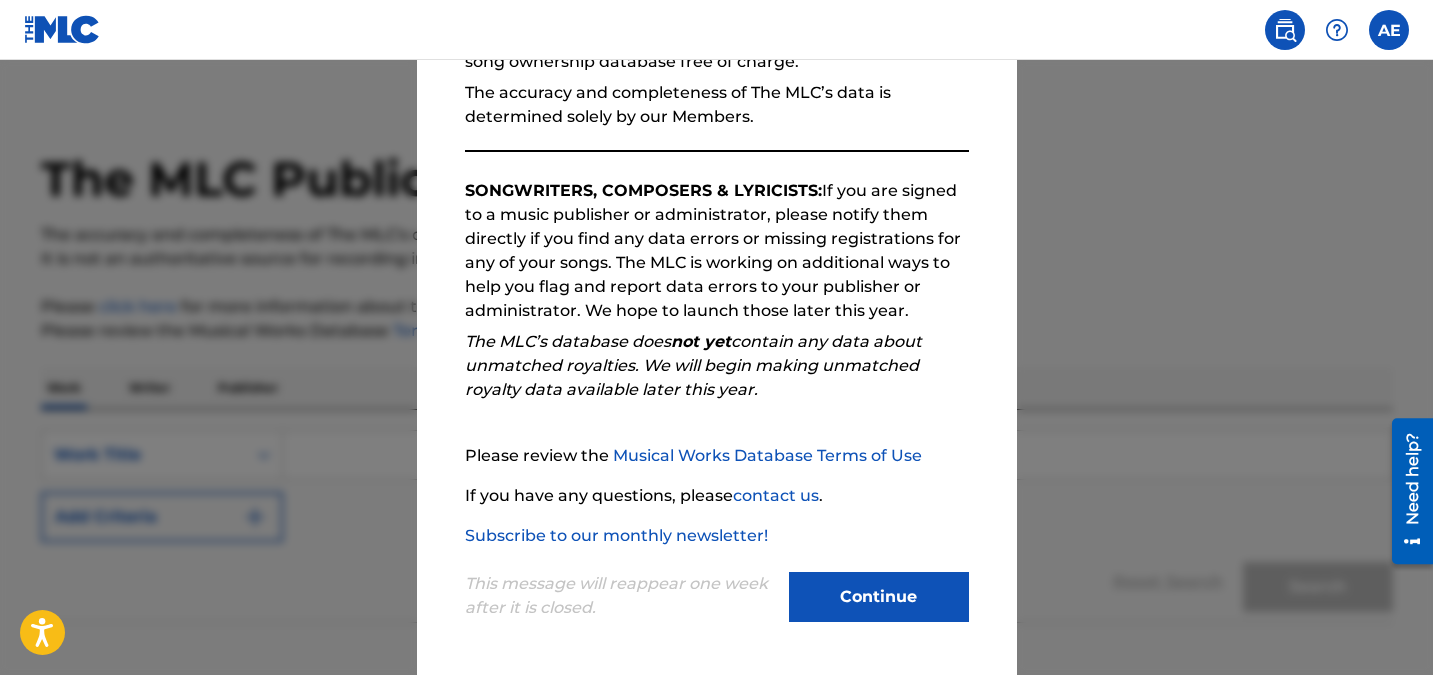 click on "Continue" at bounding box center [879, 597] 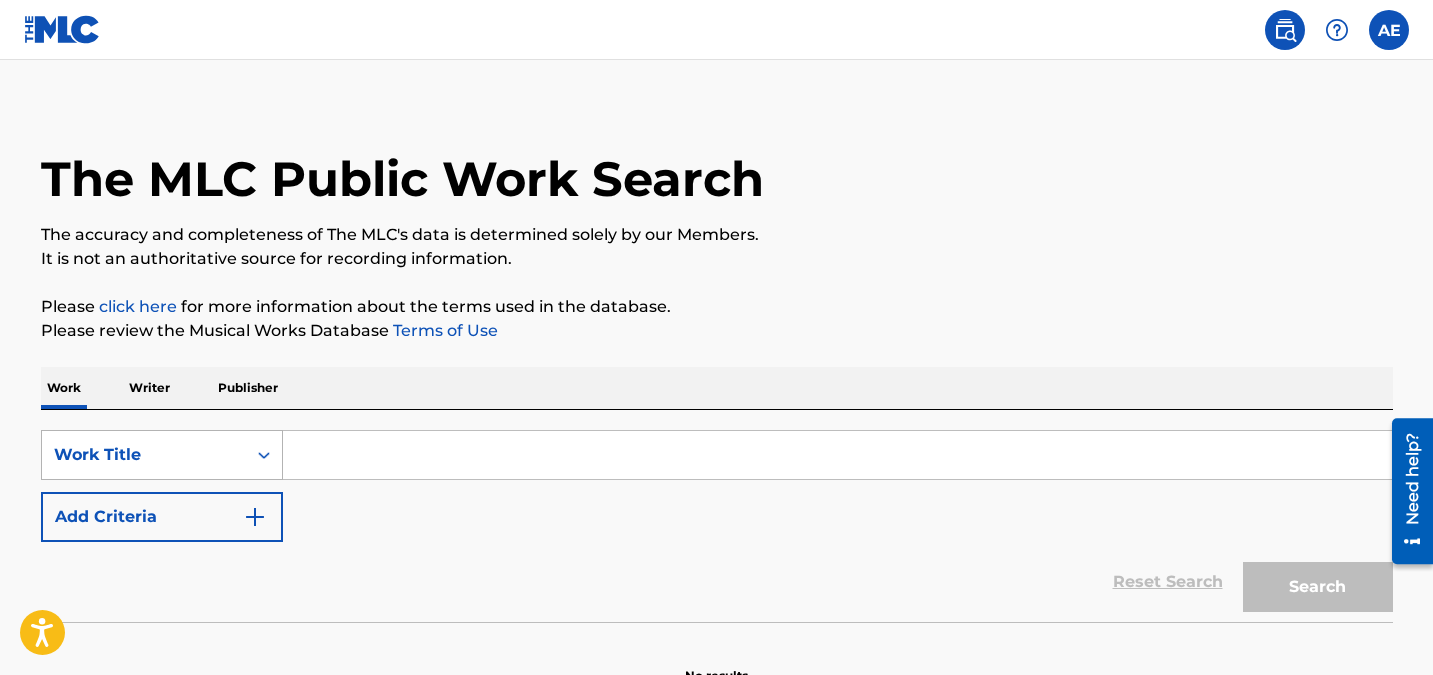 click on "Work Title" at bounding box center [162, 455] 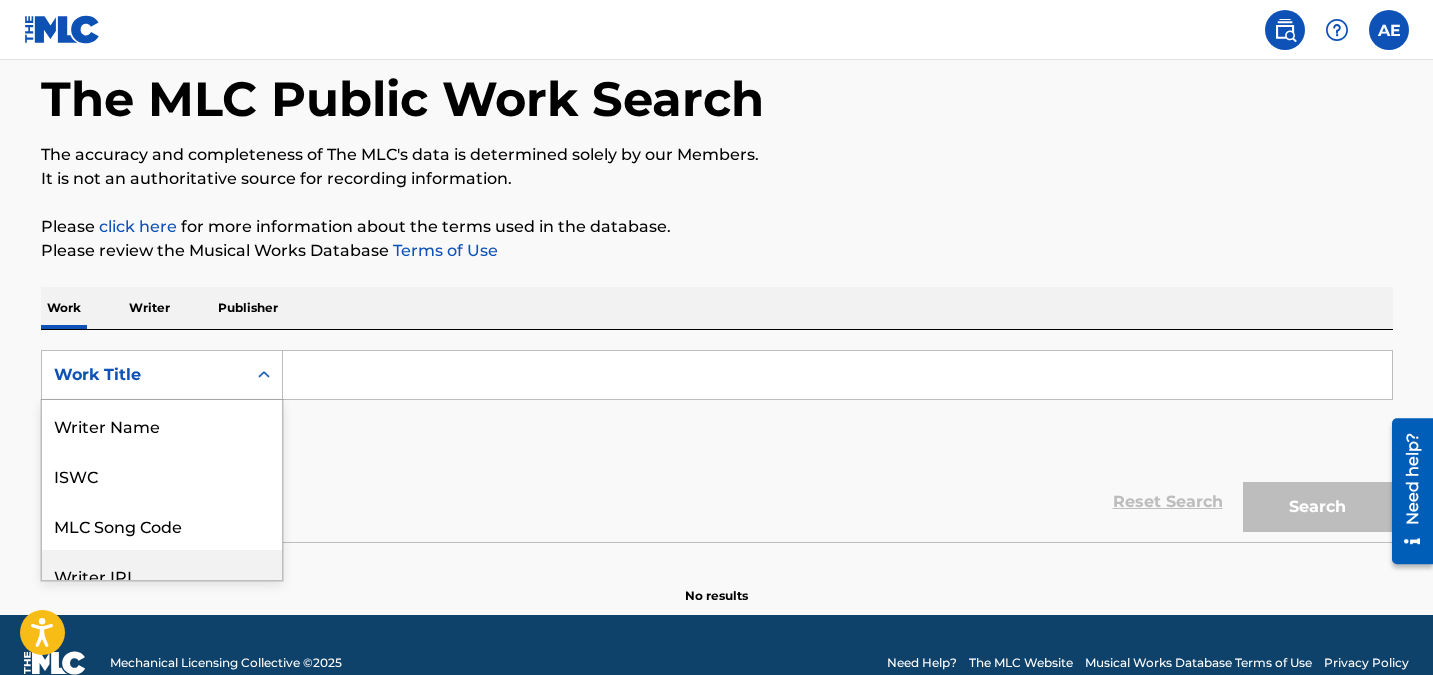 scroll, scrollTop: 120, scrollLeft: 0, axis: vertical 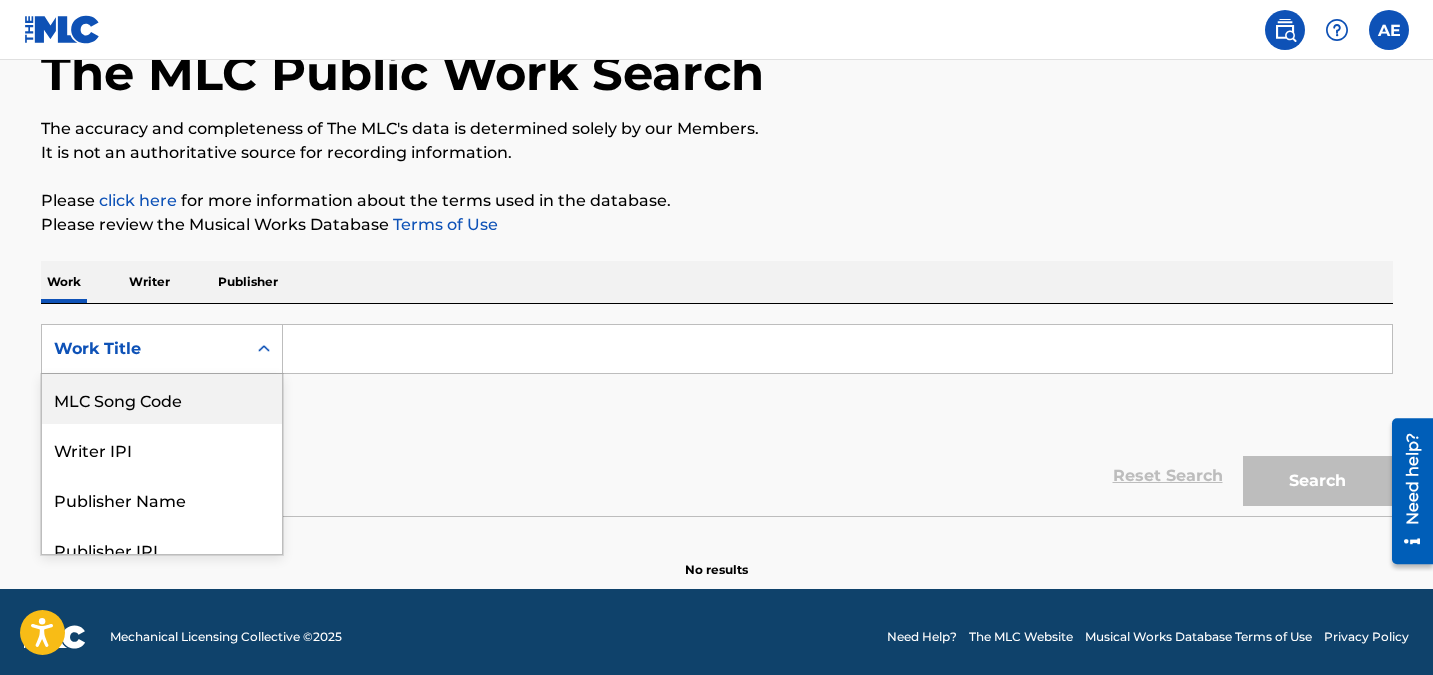 click on "SearchWithCriteria2980f01d-0c8e-4589-b3cb-8eee5d29ec6d MLC Song Code, 3 of 8. 8 results available. Use Up and Down to choose options, press Enter to select the currently focused option, press Escape to exit the menu, press Tab to select the option and exit the menu. Work Title Writer Name ISWC MLC Song Code Writer IPI Publisher Name Publisher IPI MLC Publisher Number Work Title Add Criteria" at bounding box center (717, 380) 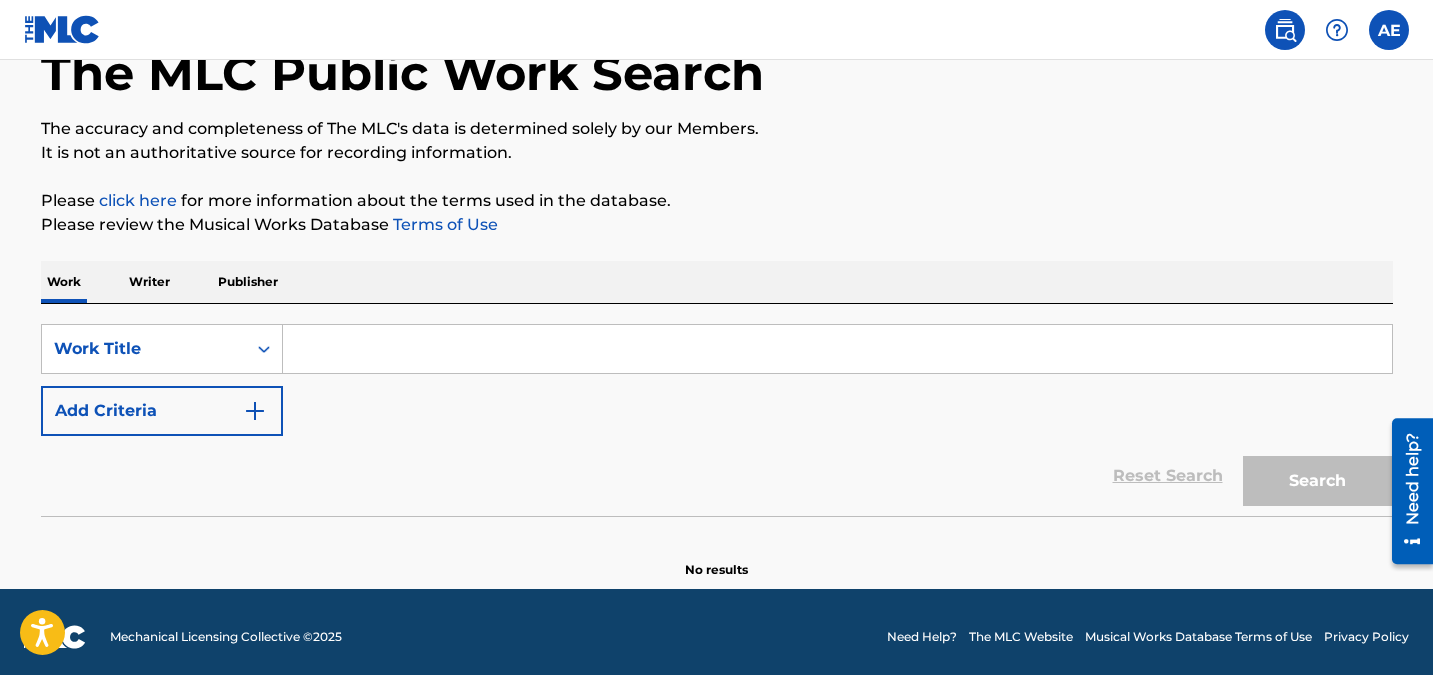 click at bounding box center (837, 349) 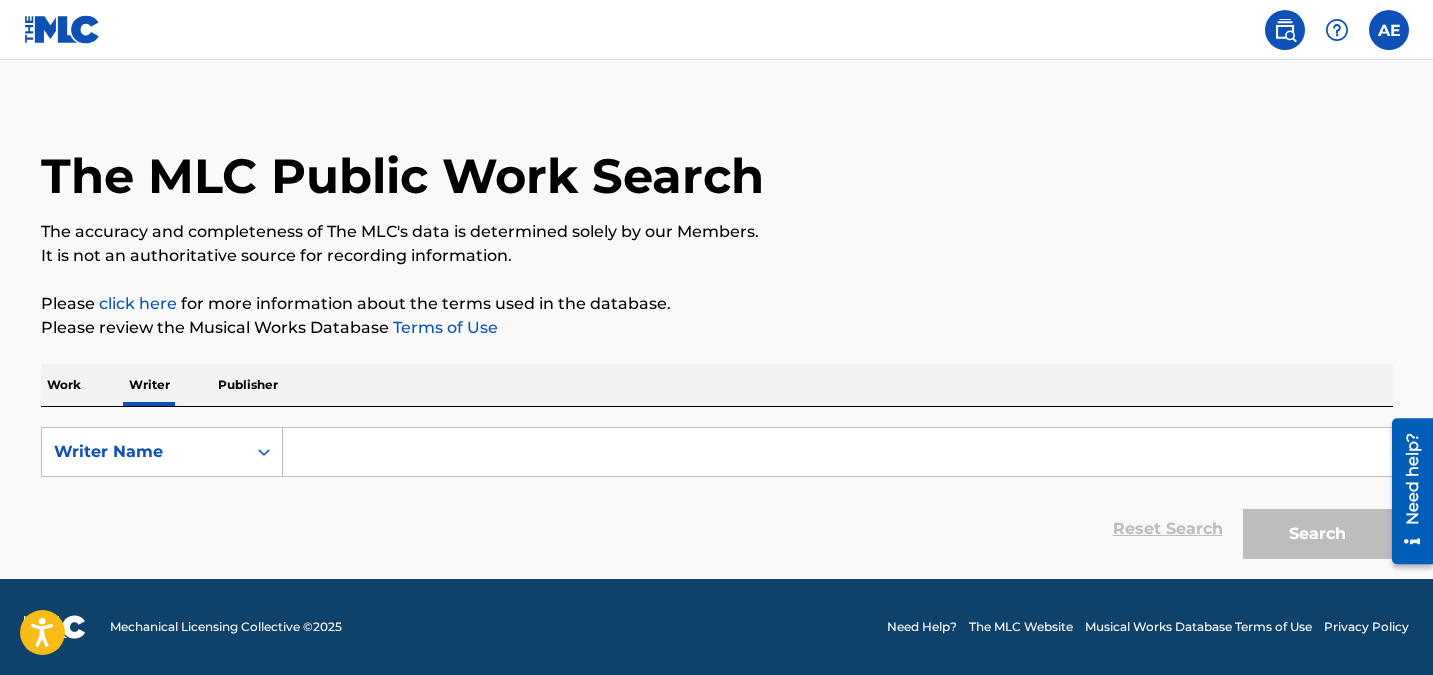 scroll, scrollTop: 0, scrollLeft: 0, axis: both 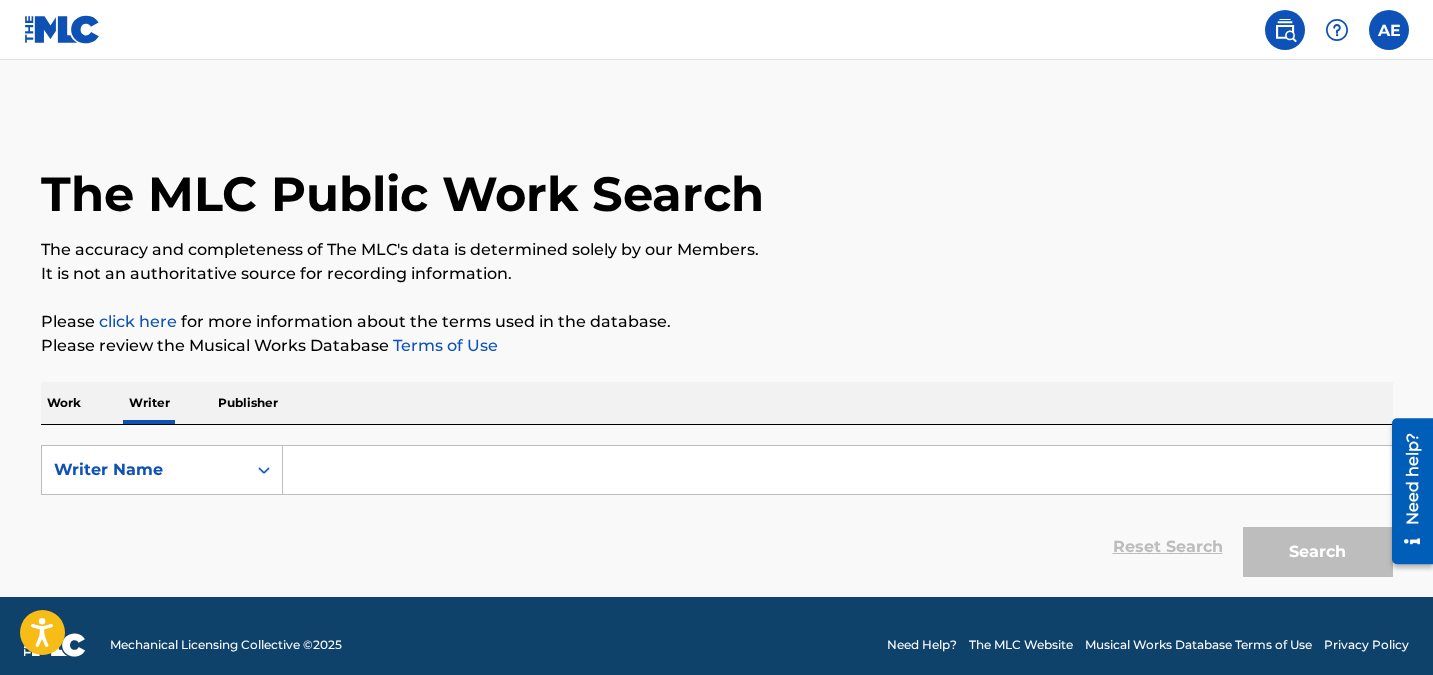 click at bounding box center [837, 470] 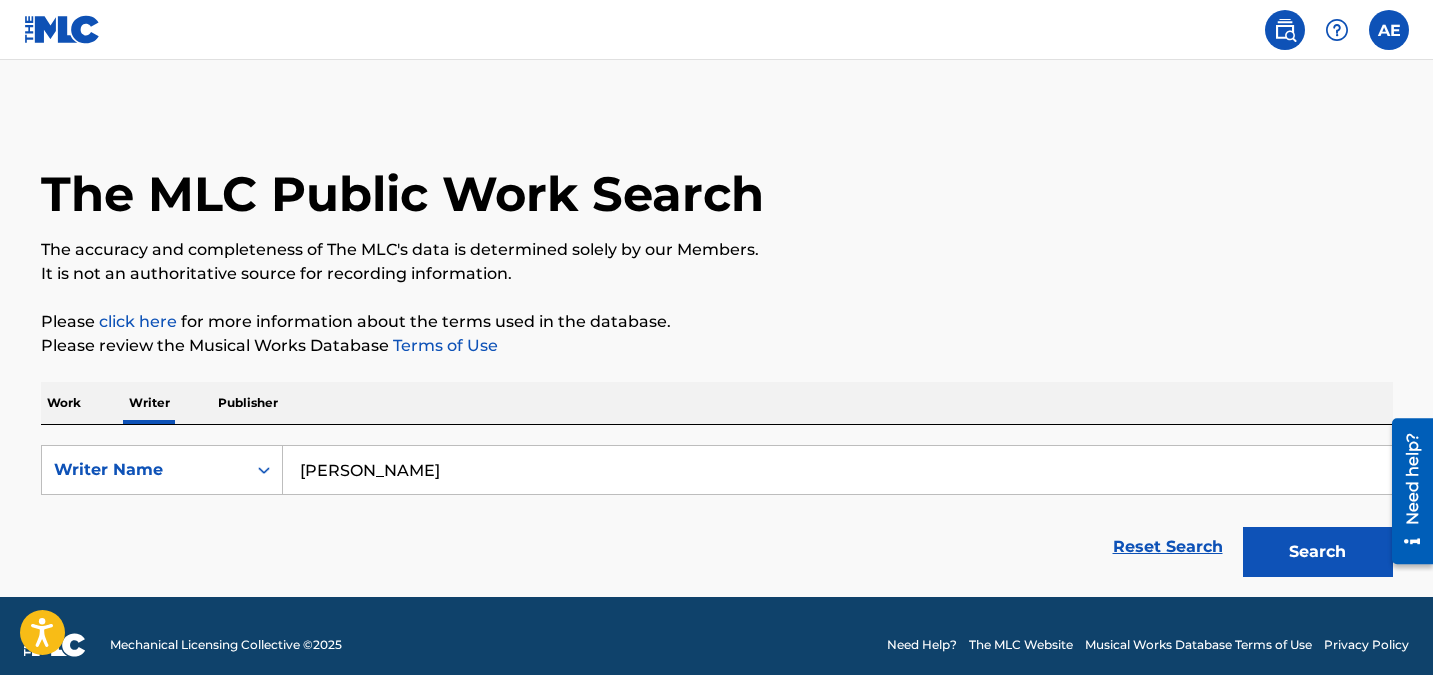 click on "Search" at bounding box center [1318, 552] 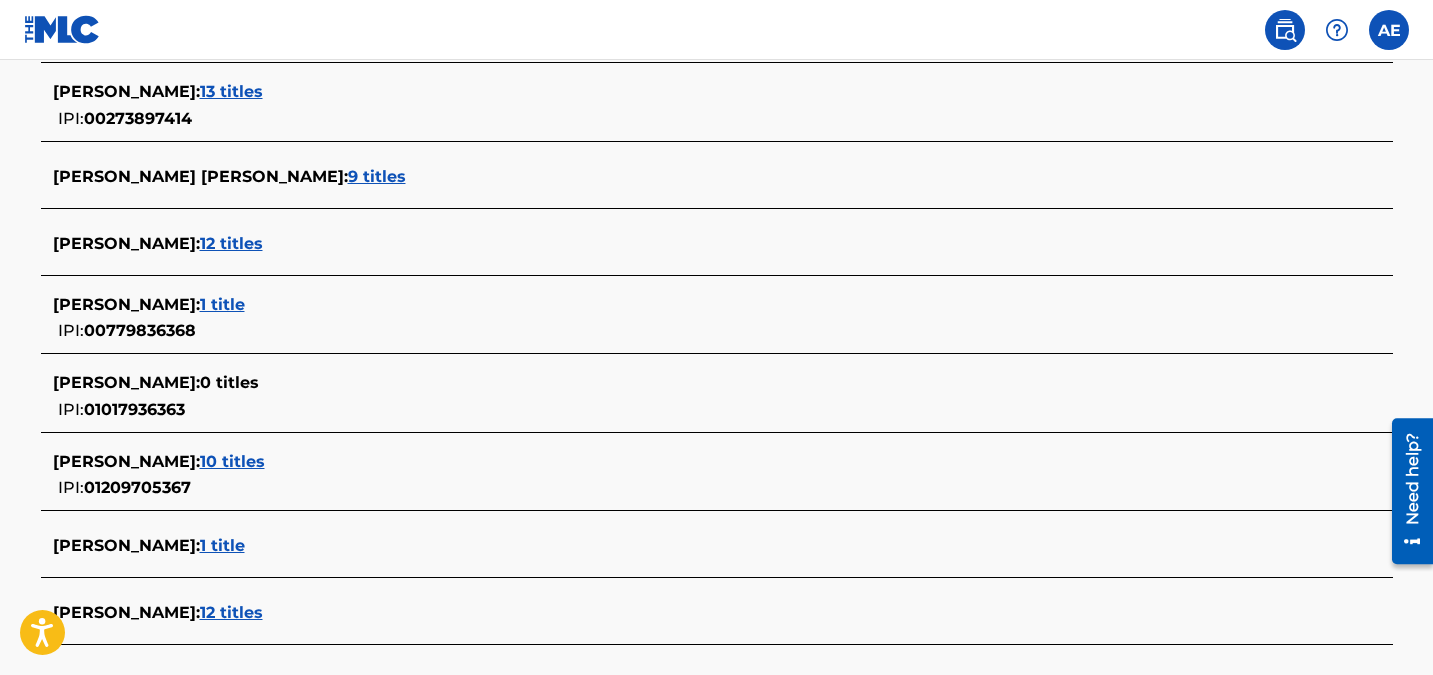 scroll, scrollTop: 741, scrollLeft: 0, axis: vertical 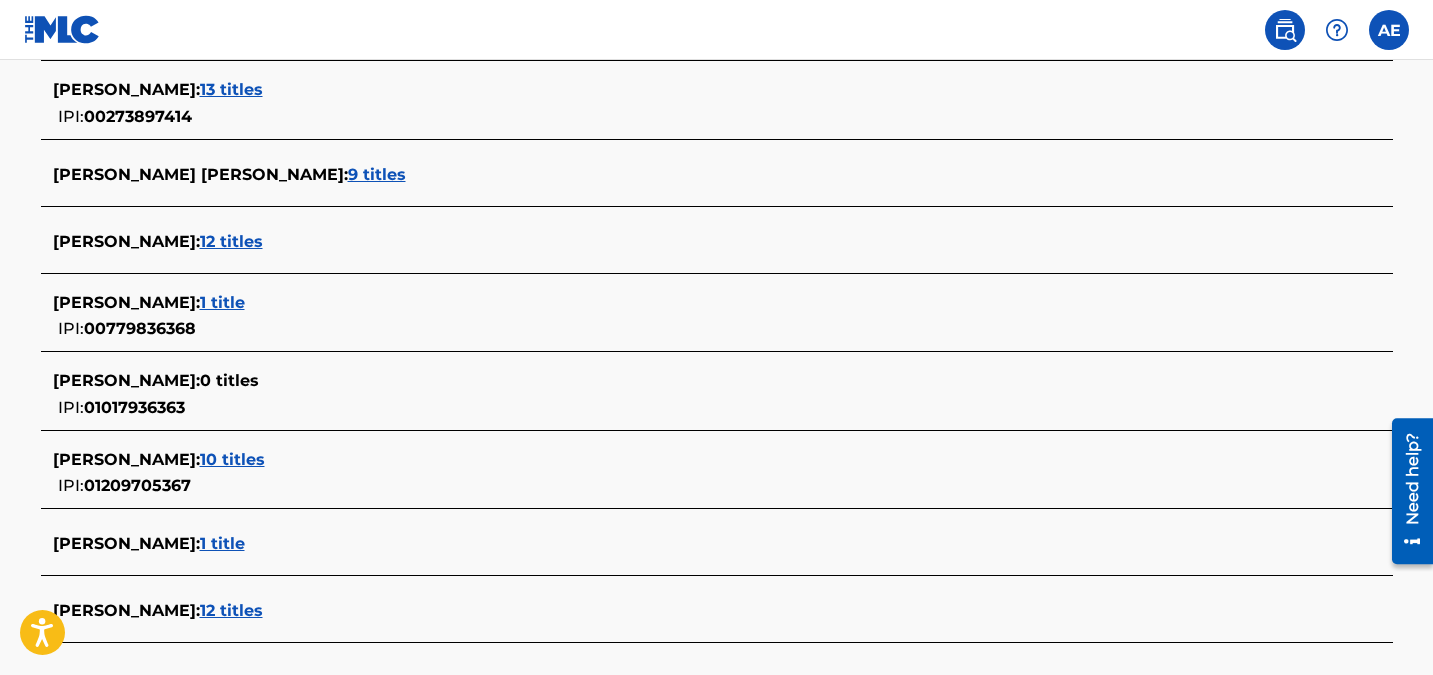 click on "10 titles" at bounding box center [232, 459] 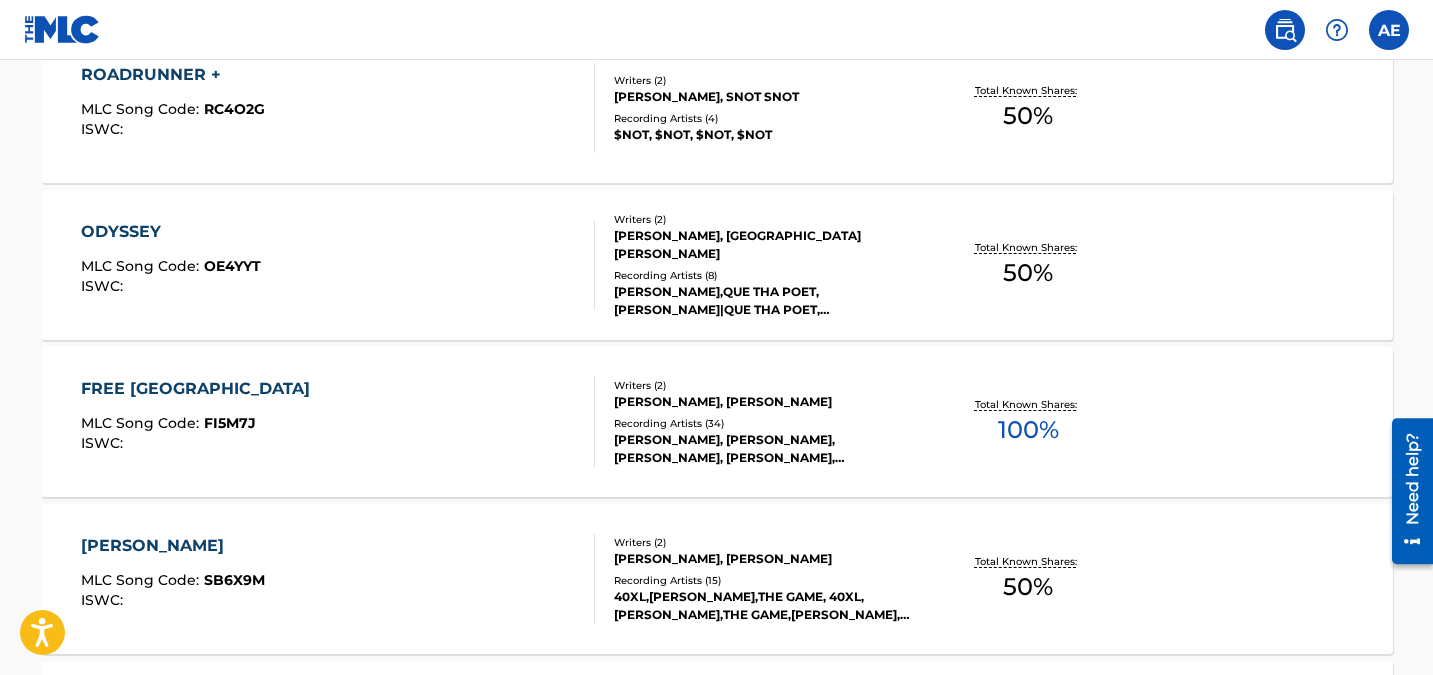 scroll, scrollTop: 1012, scrollLeft: 0, axis: vertical 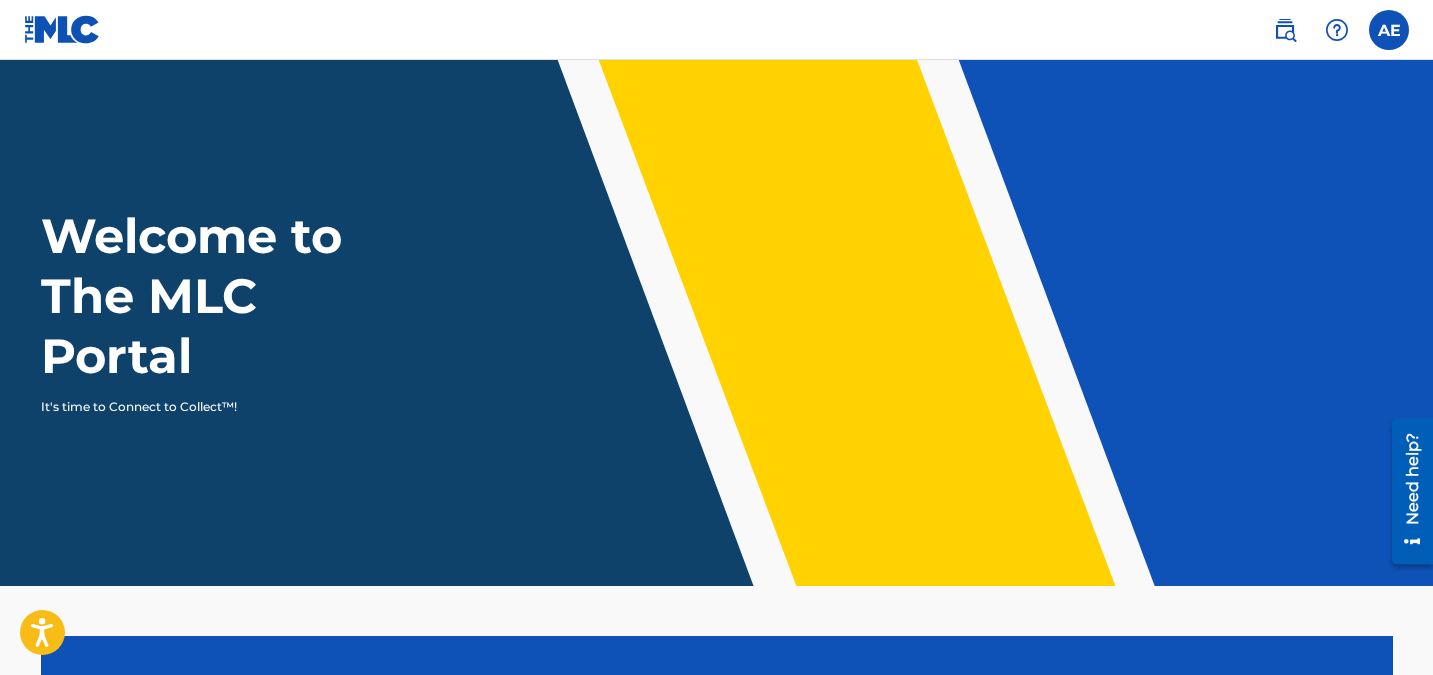 click at bounding box center (1285, 30) 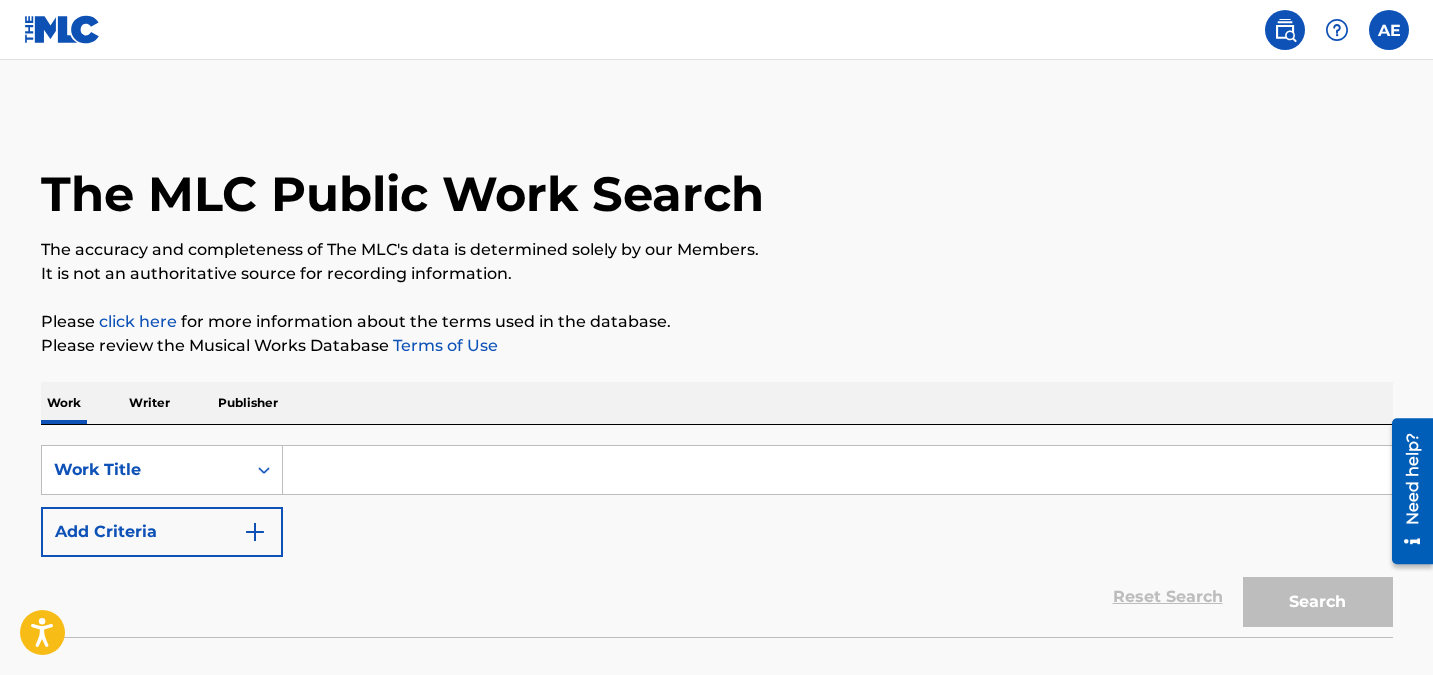 click on "Writer" at bounding box center [149, 403] 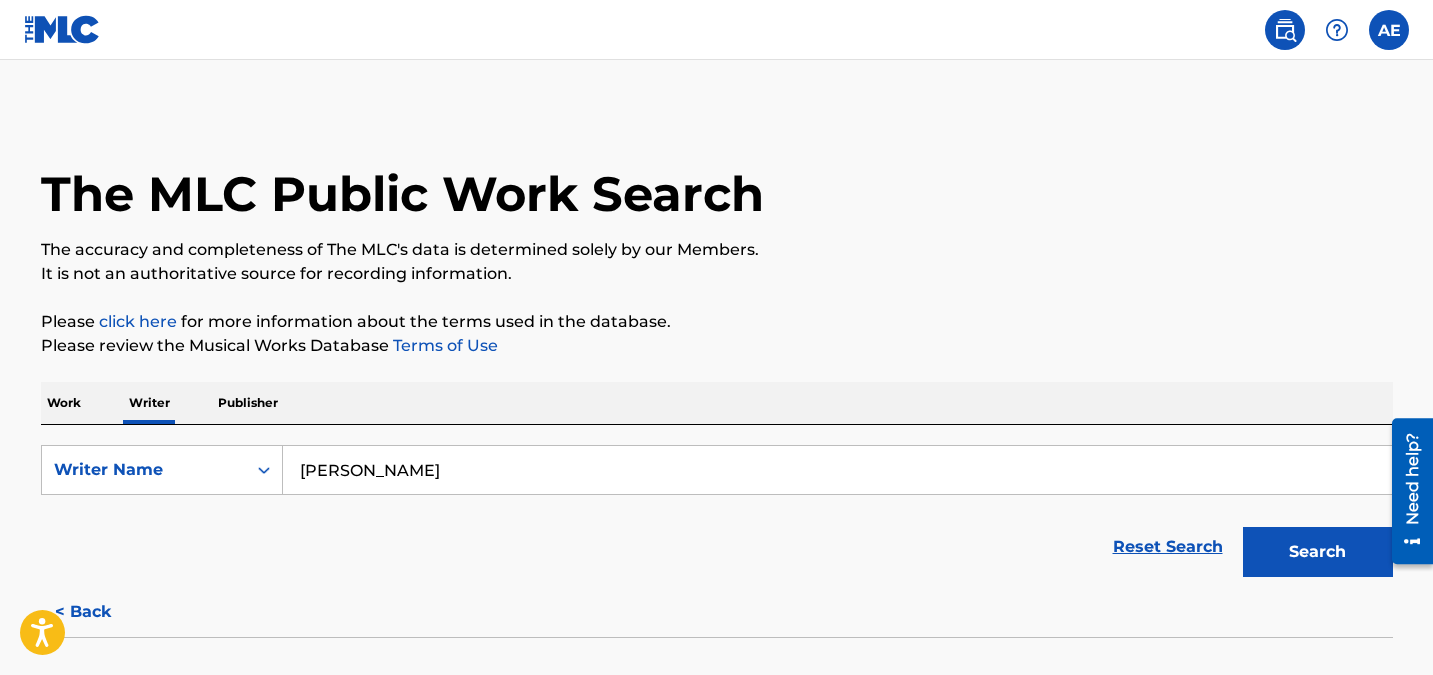 click on "[PERSON_NAME]" at bounding box center (837, 470) 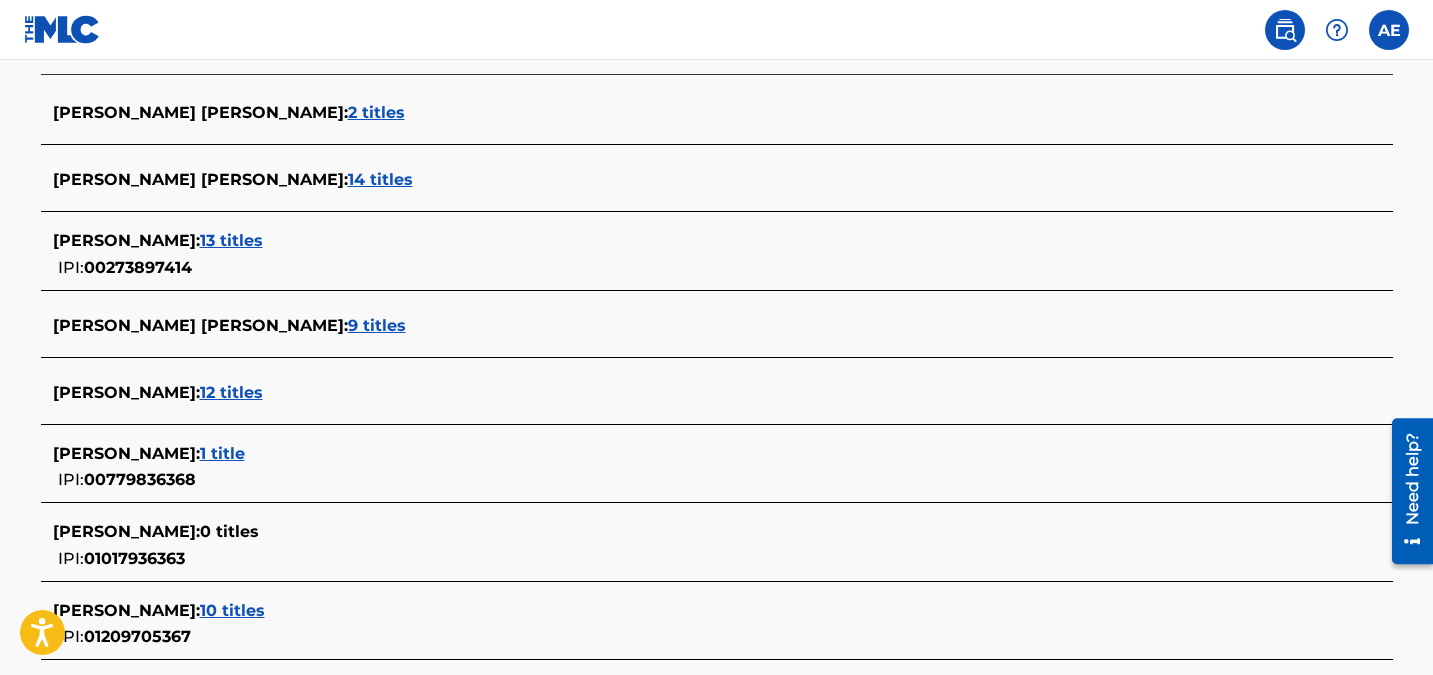 scroll, scrollTop: 596, scrollLeft: 0, axis: vertical 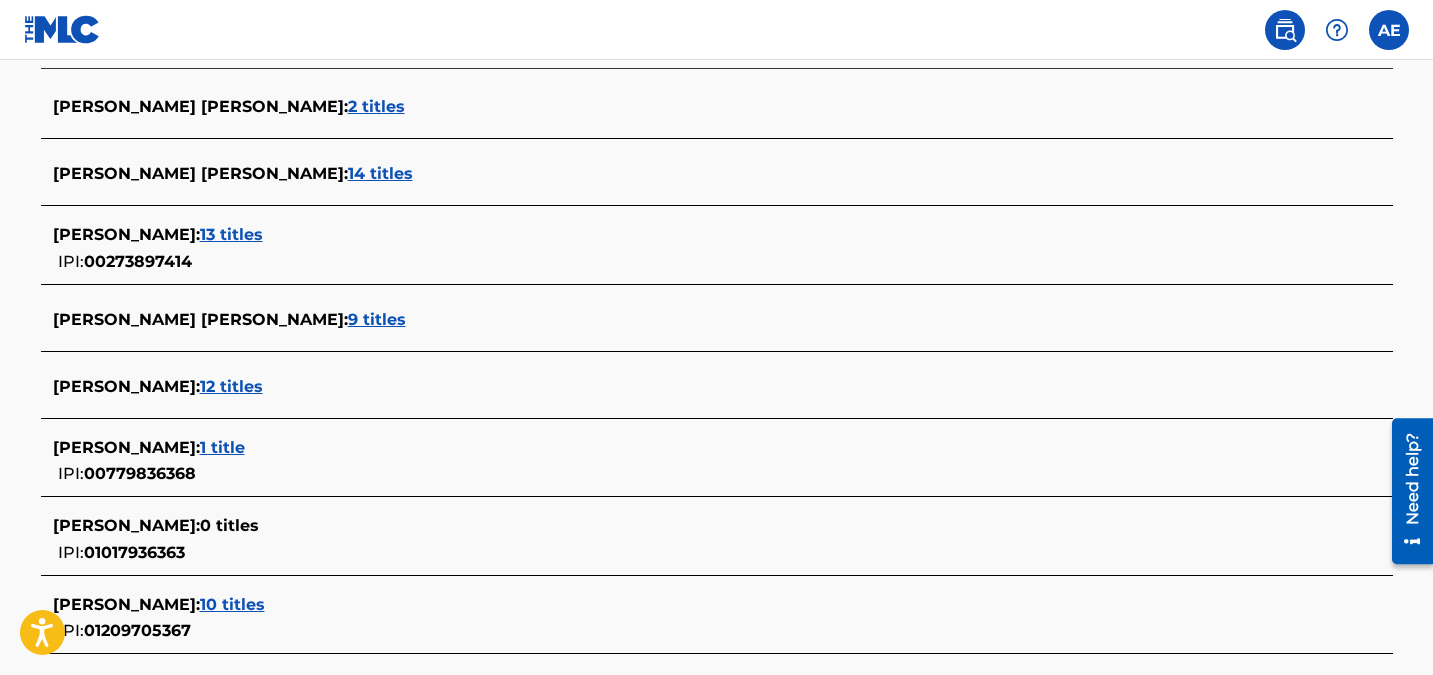 click on "13 titles" at bounding box center [231, 234] 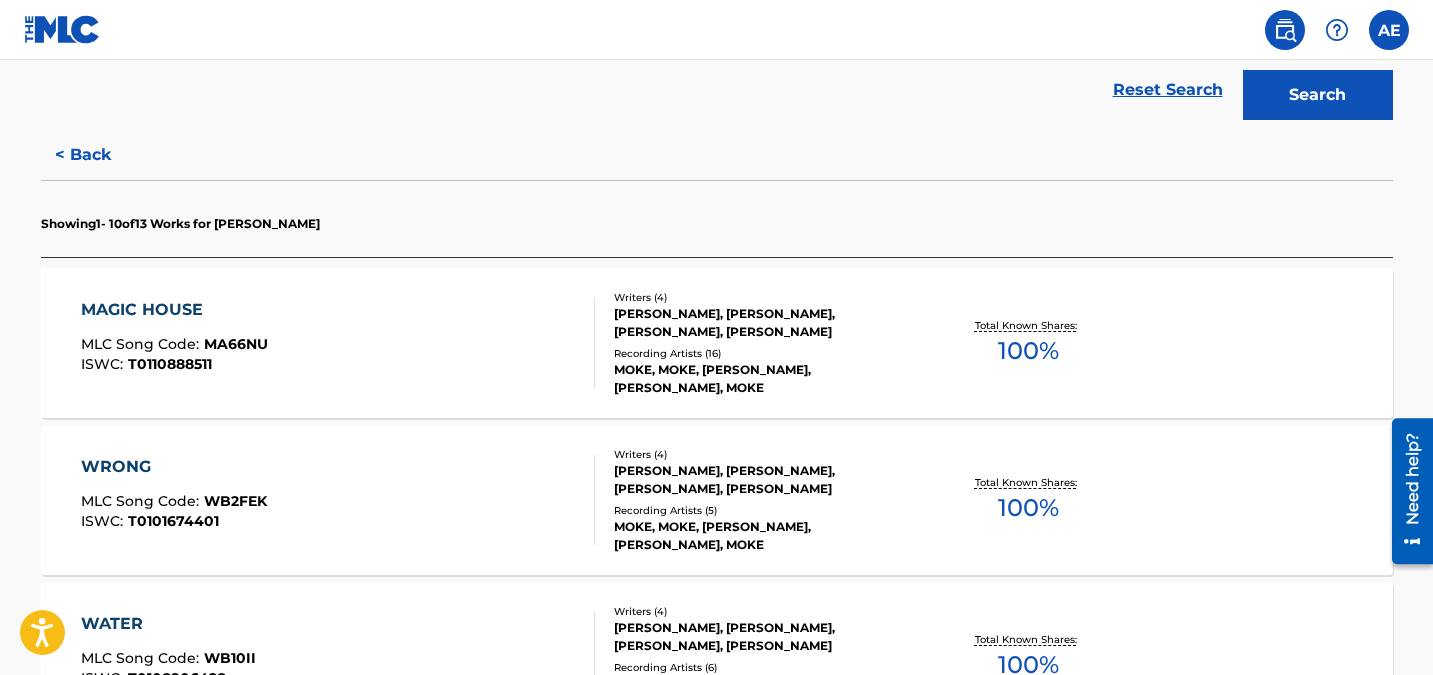scroll, scrollTop: 363, scrollLeft: 0, axis: vertical 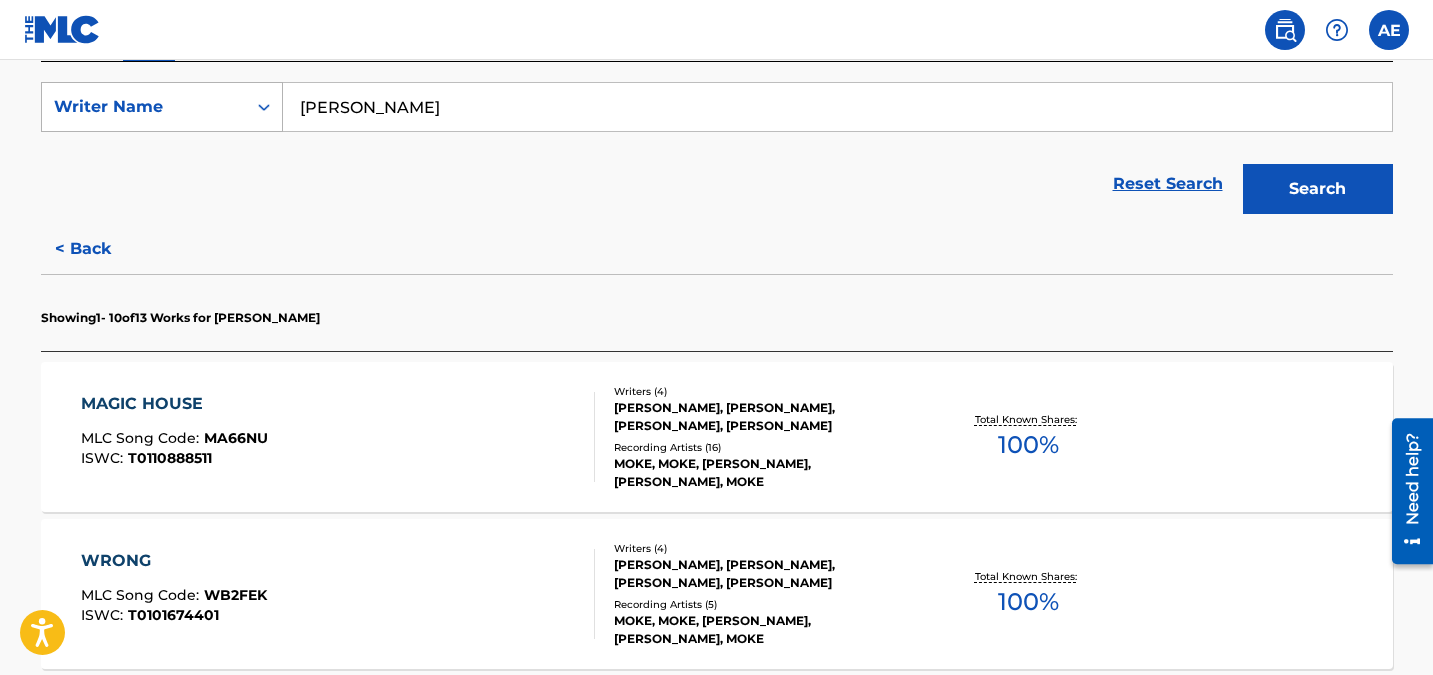 click on "Writer Name" at bounding box center (144, 107) 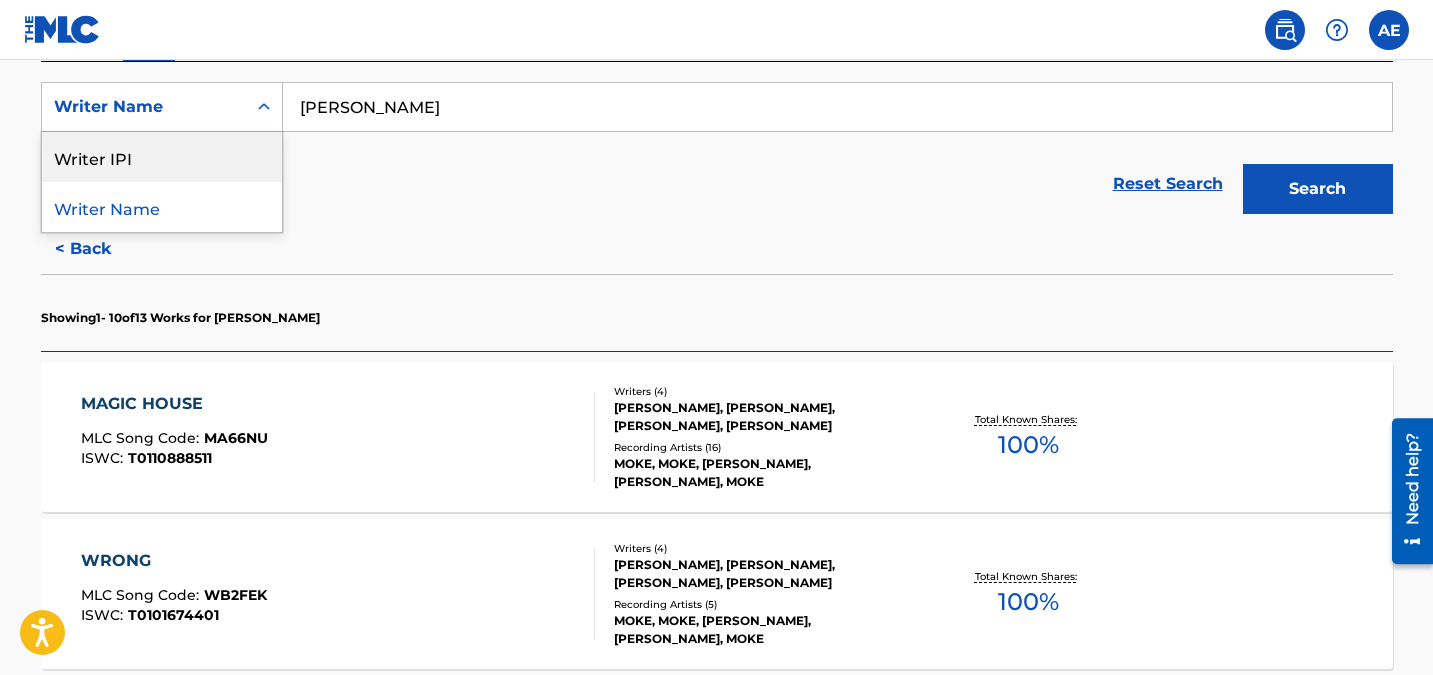 click on "Writer IPI" at bounding box center [162, 157] 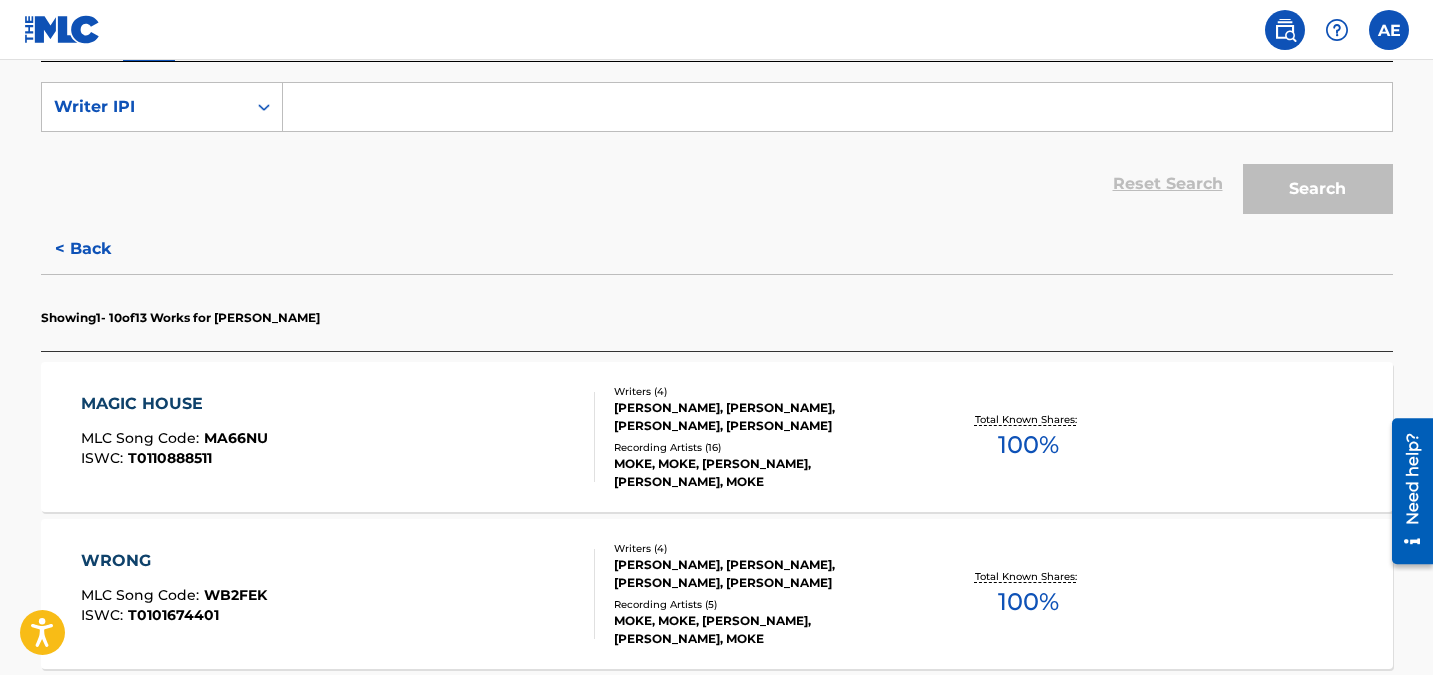 click at bounding box center (837, 107) 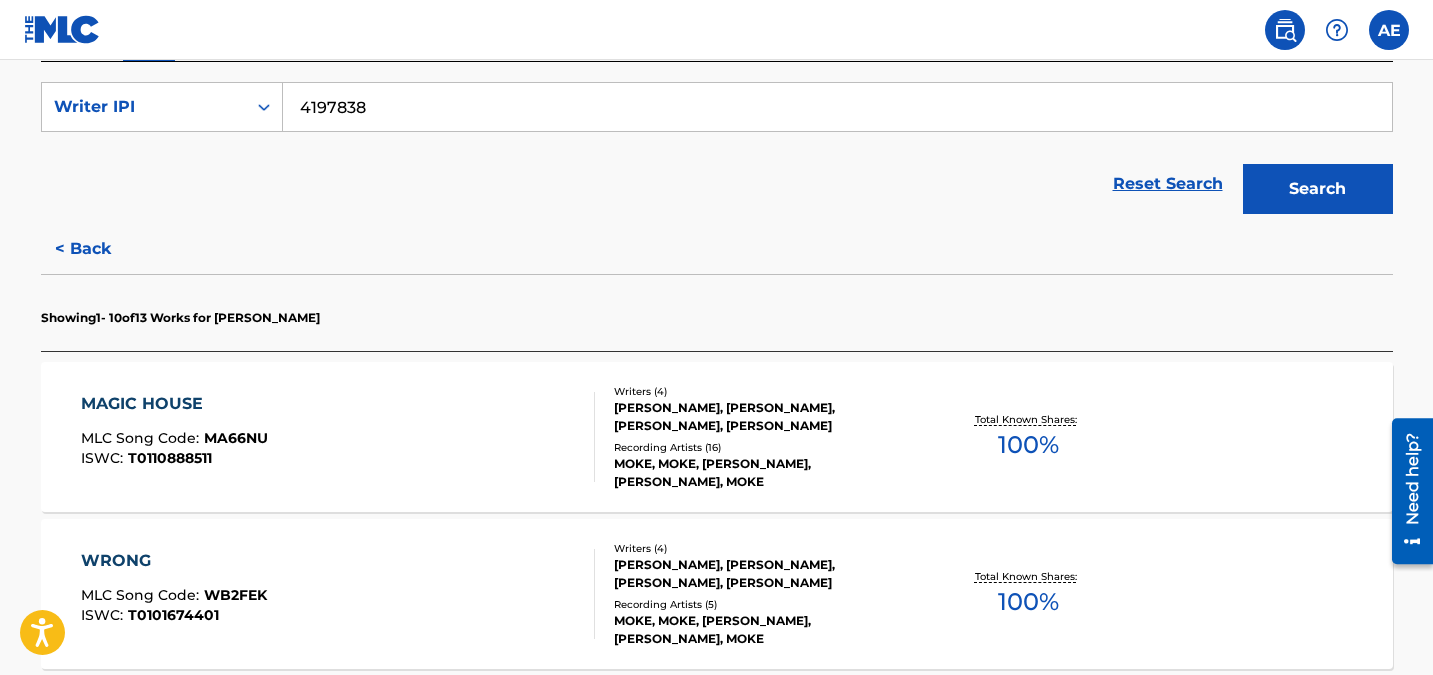 type on "4197838" 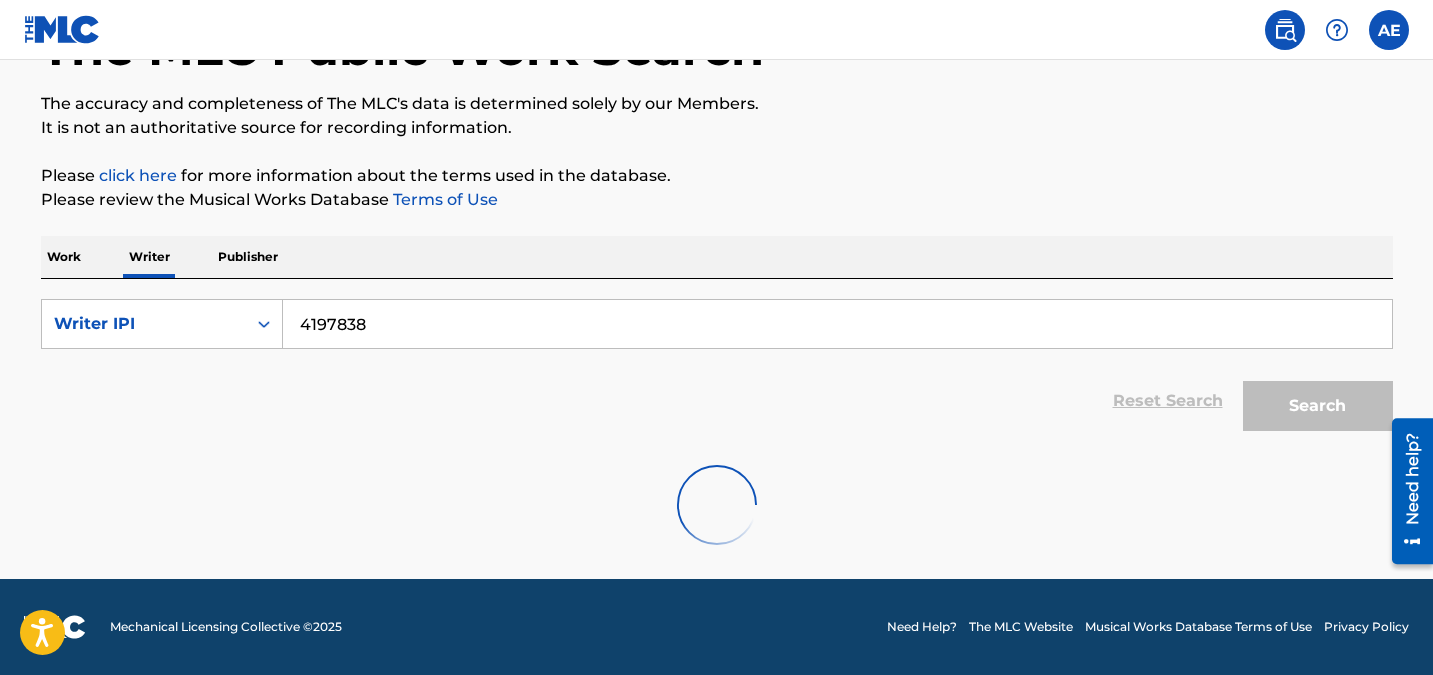 scroll, scrollTop: 18, scrollLeft: 0, axis: vertical 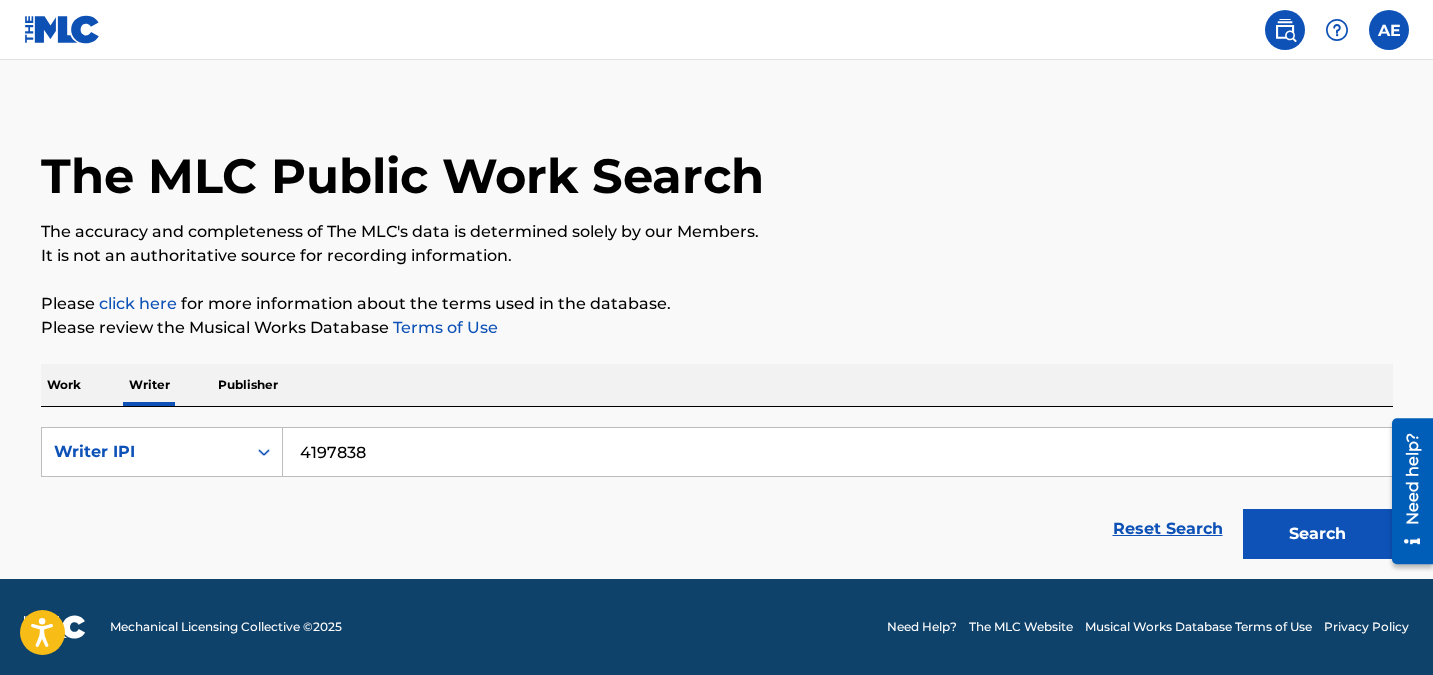 click on "Search" at bounding box center [1318, 534] 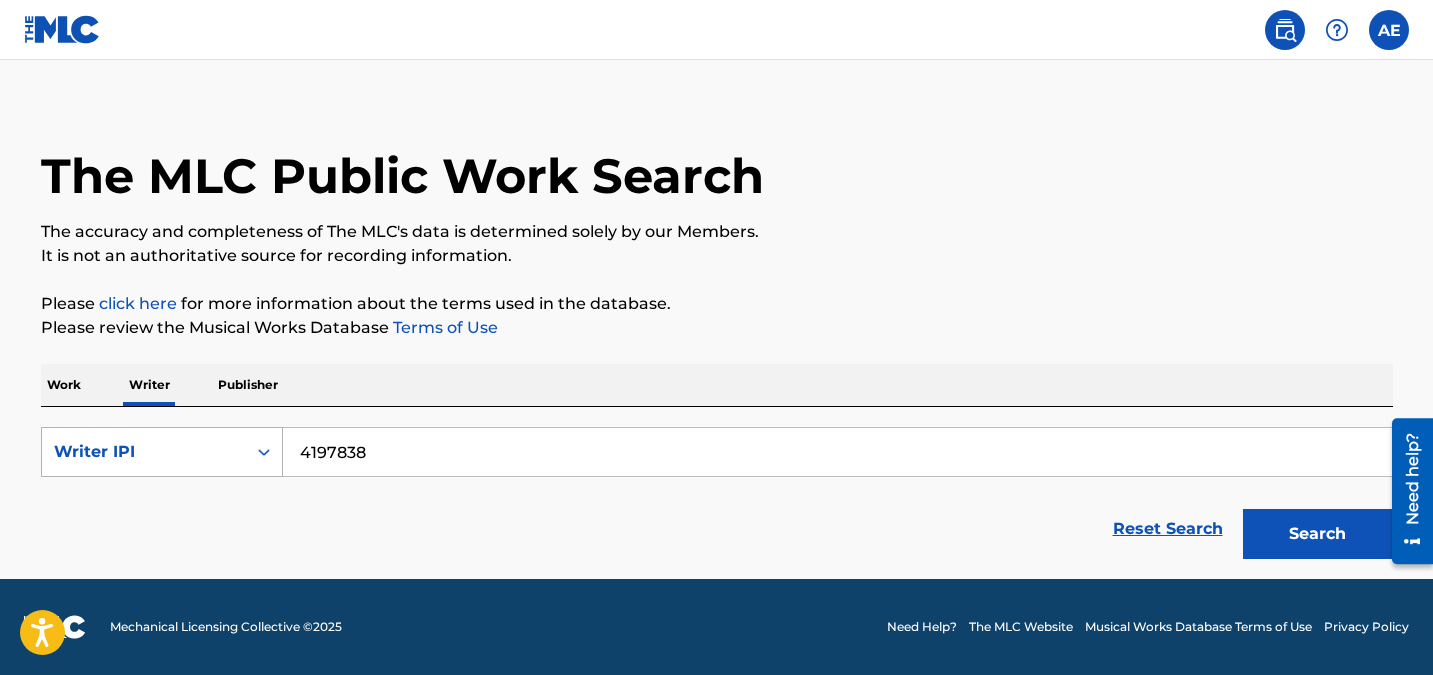 click 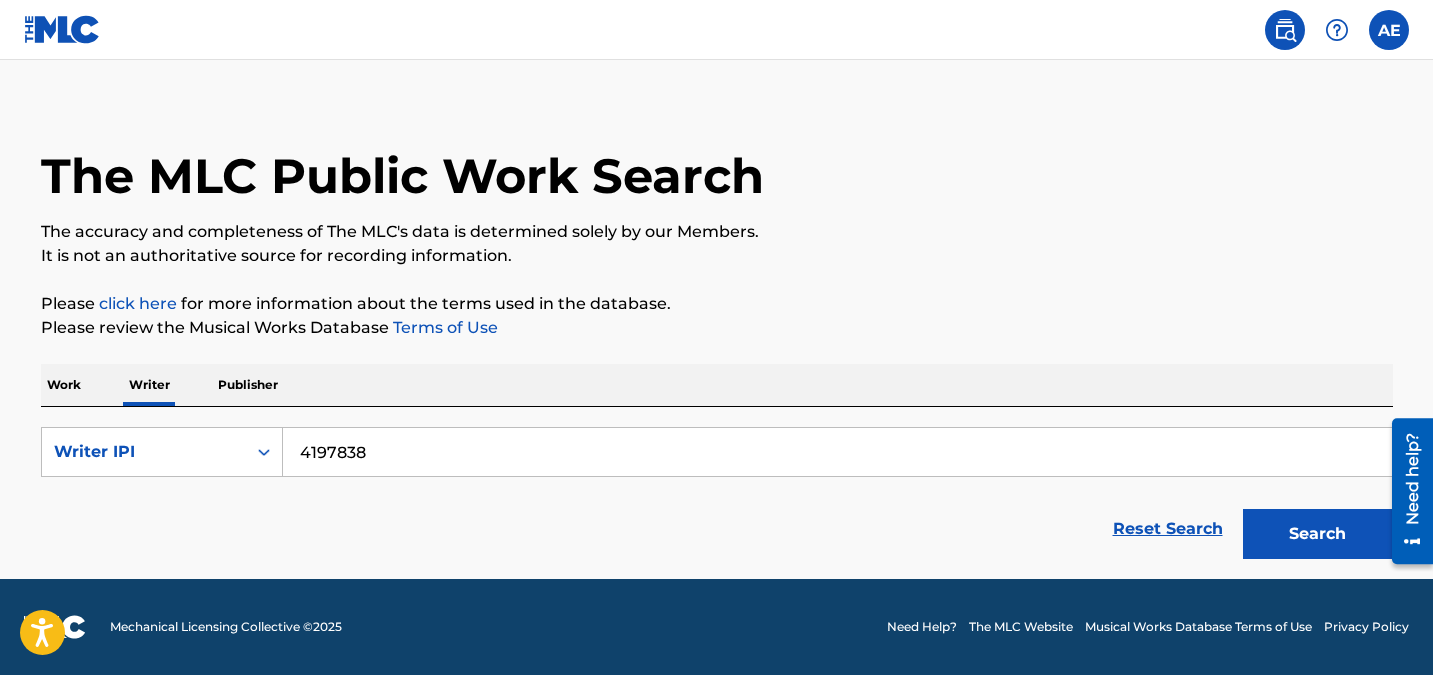 click on "Publisher" at bounding box center (248, 385) 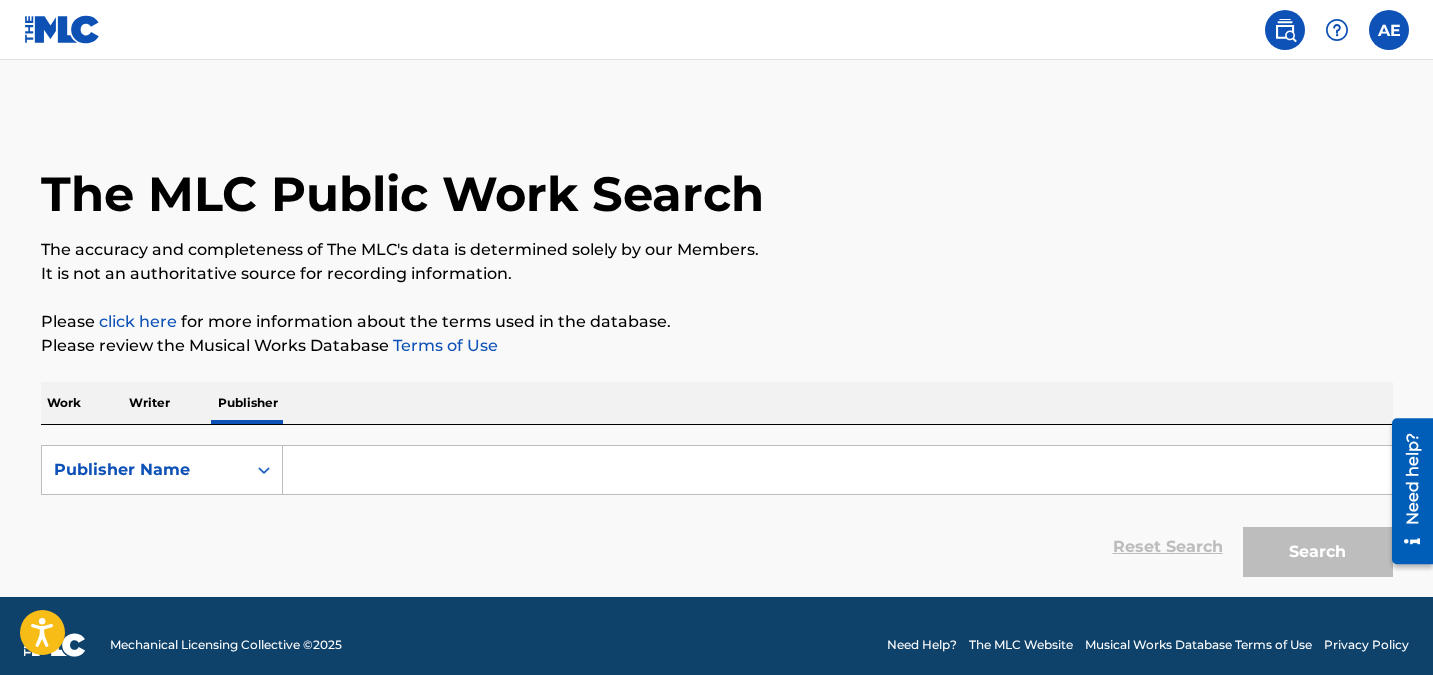 click on "The MLC Public Work Search The accuracy and completeness of The MLC's data is determined solely by our Members. It is not an authoritative source for recording information. Please   click here   for more information about the terms used in the database. Please review the Musical Works Database   Terms of Use Work Writer Publisher SearchWithCriteria436f9cea-3a9f-41dc-8f8d-6191673d020f Publisher Name Reset Search Search" at bounding box center (717, 348) 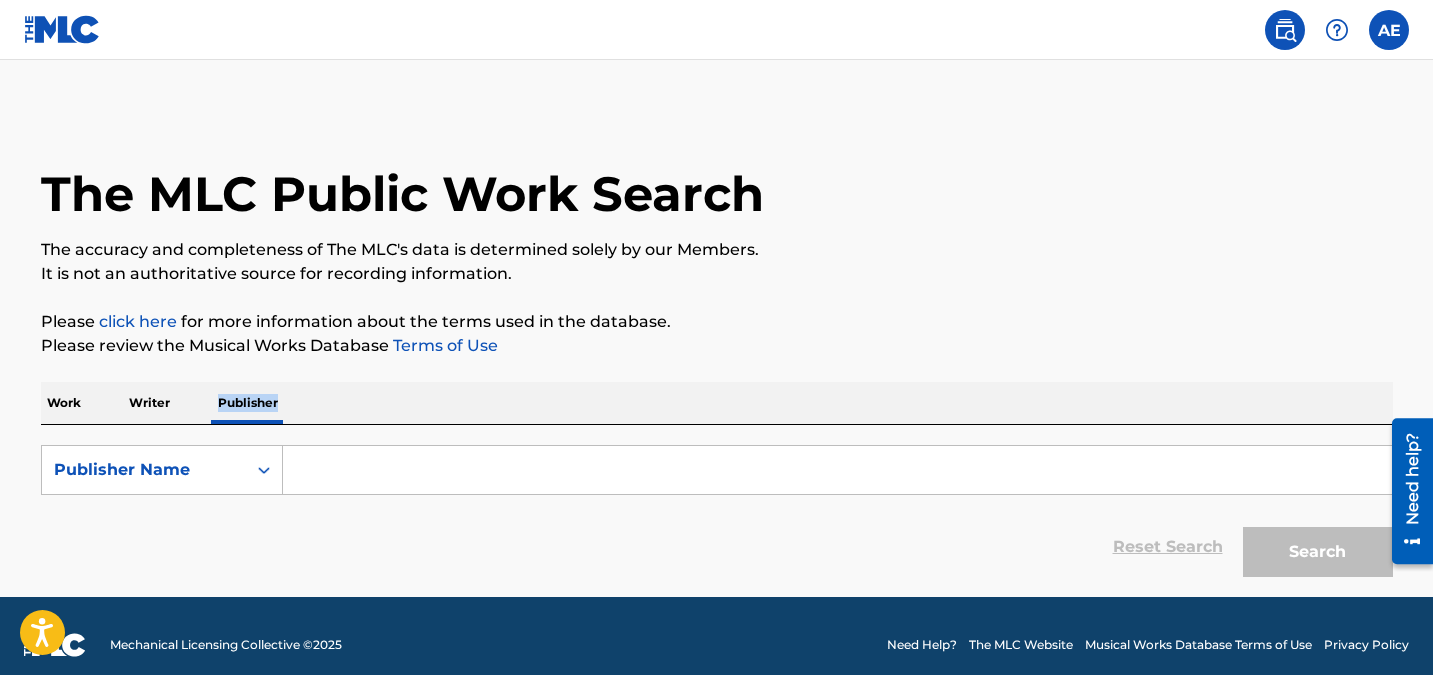 click on "click here" at bounding box center (138, 321) 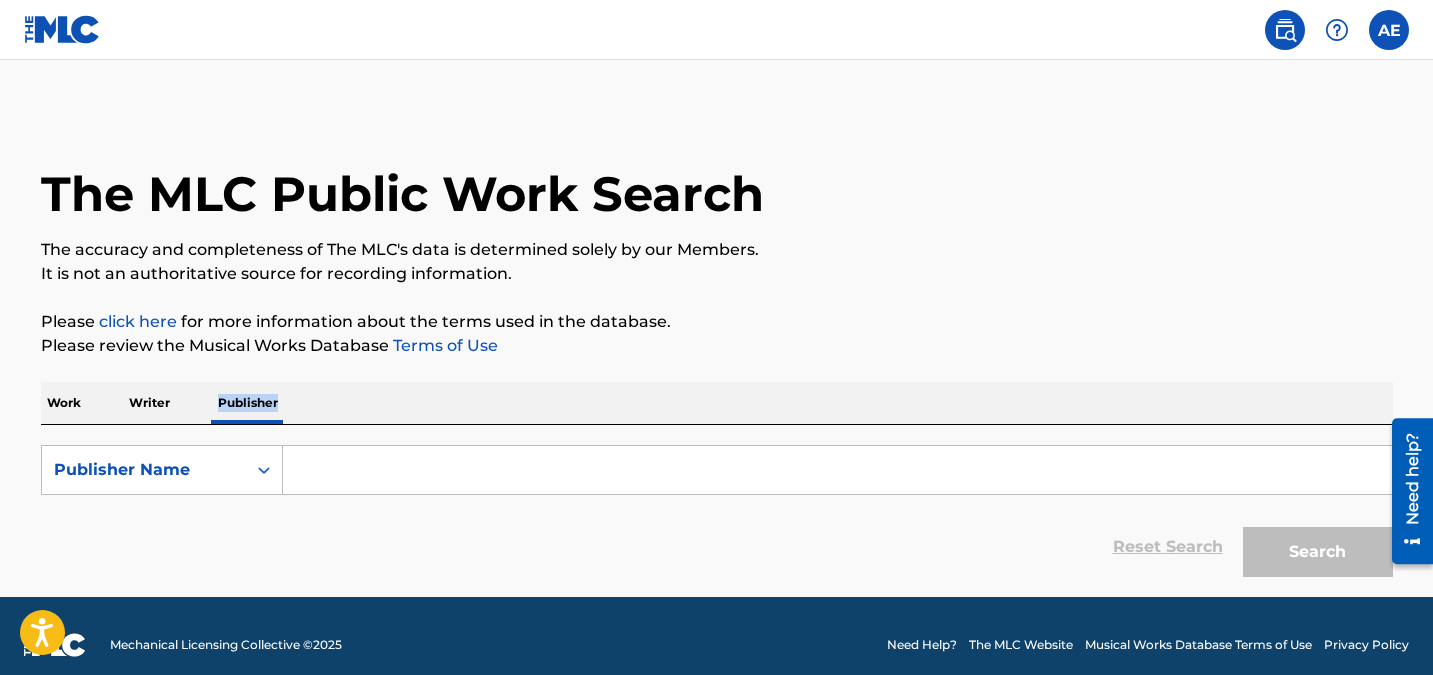 click on "Work Writer Publisher" at bounding box center [717, 403] 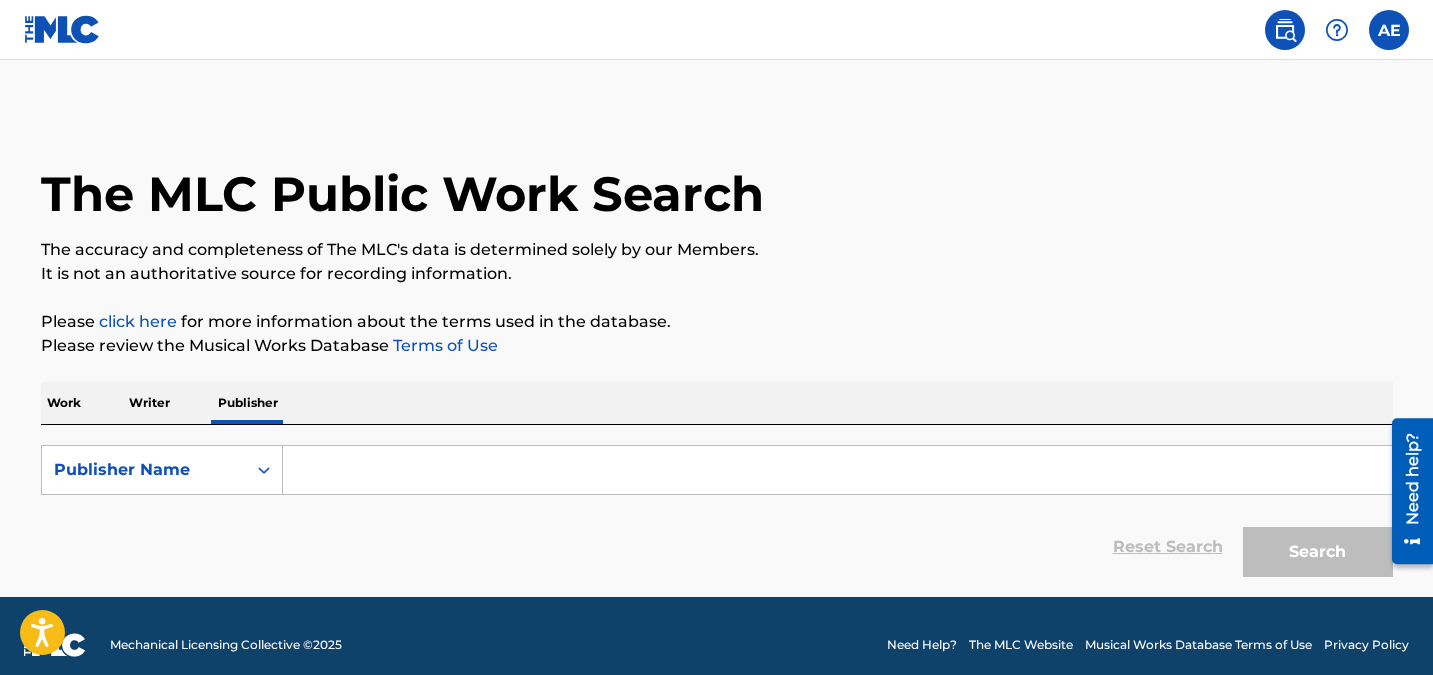 click on "Work" at bounding box center [64, 403] 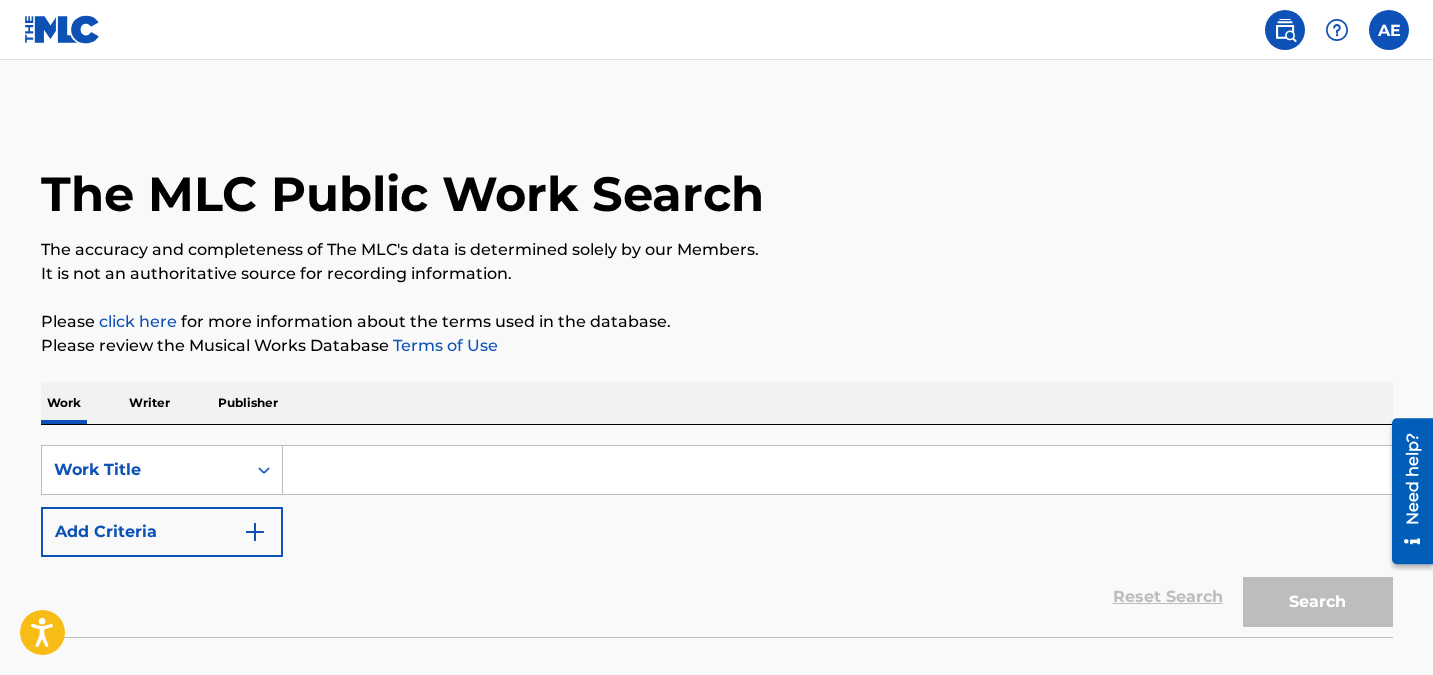 click at bounding box center (837, 470) 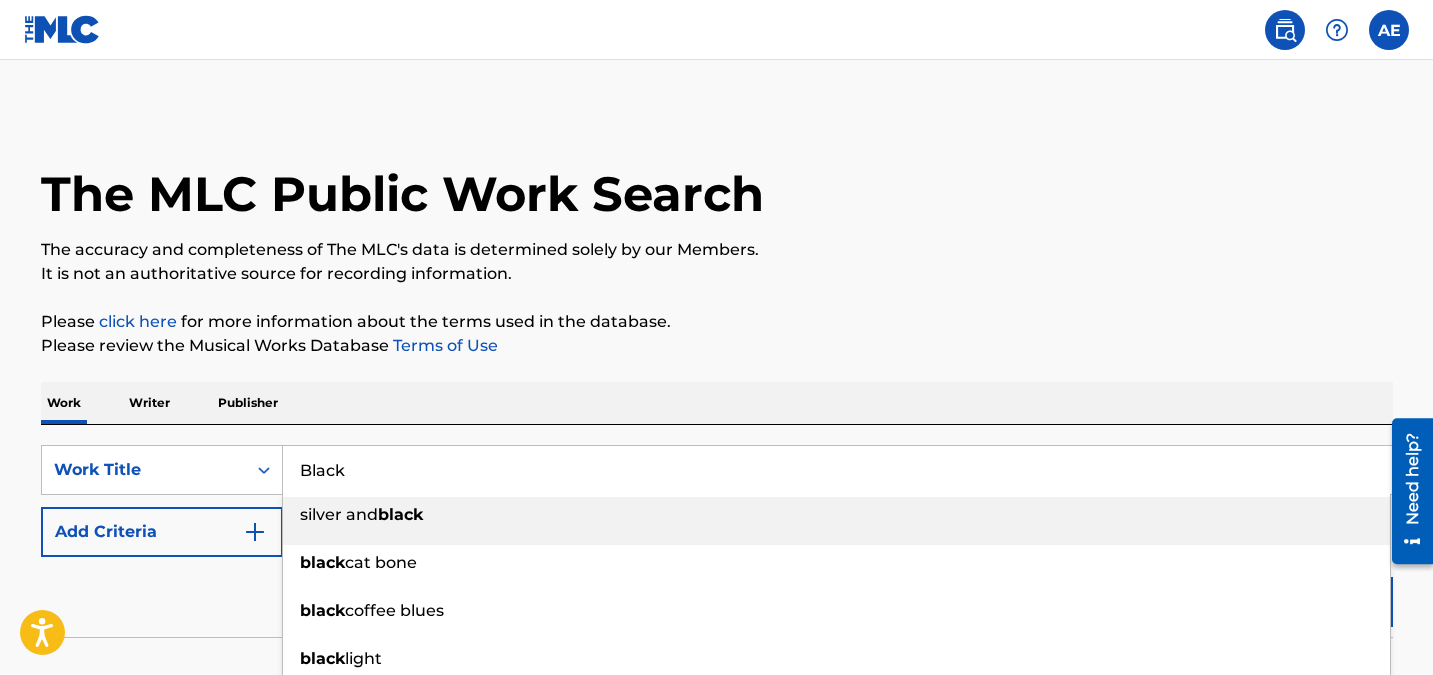 type on "silver and black" 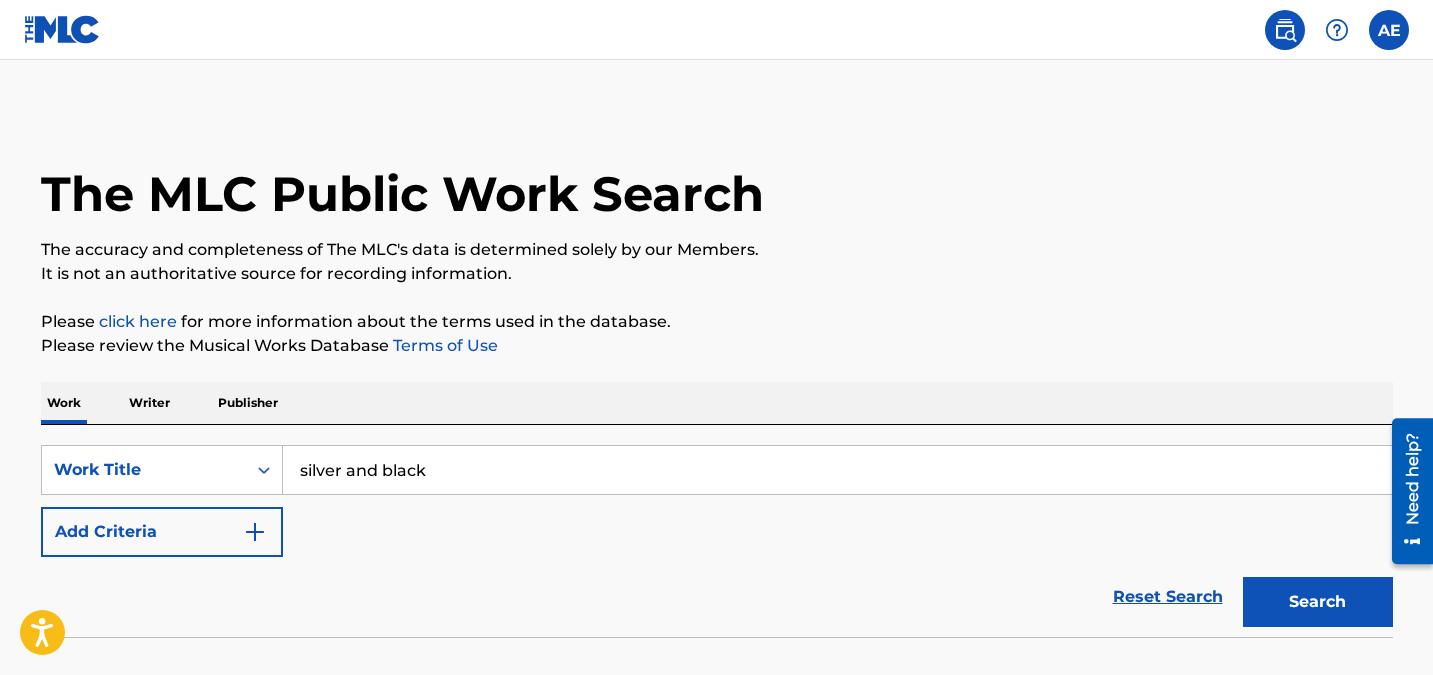 click at bounding box center [62, 29] 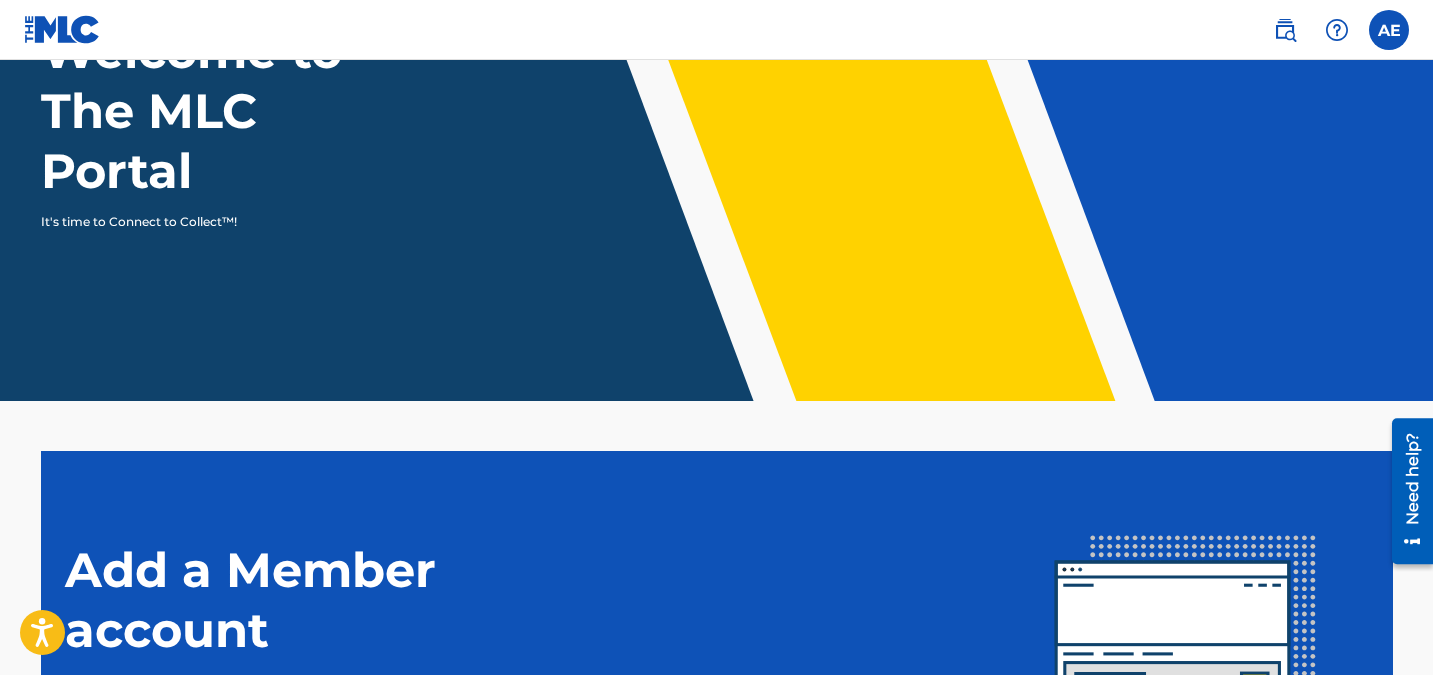 scroll, scrollTop: 471, scrollLeft: 0, axis: vertical 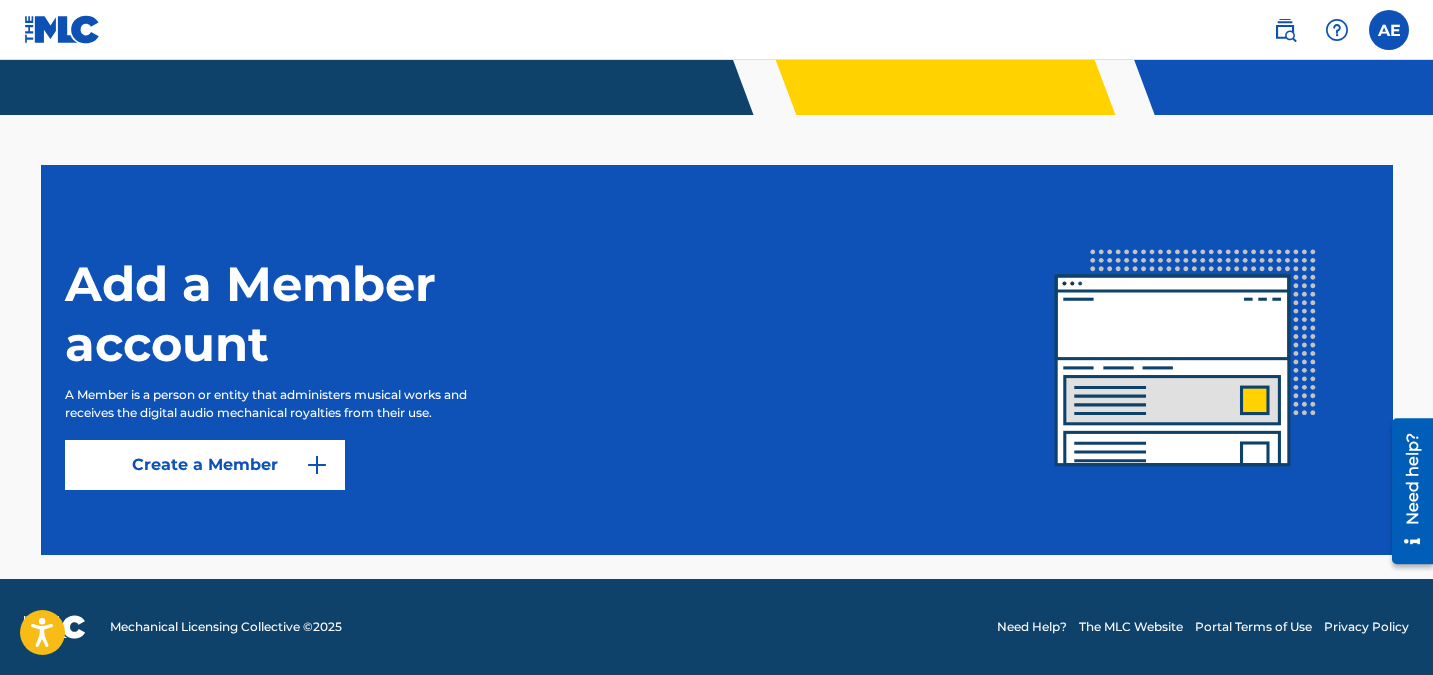 click on "Create a Member" at bounding box center [205, 465] 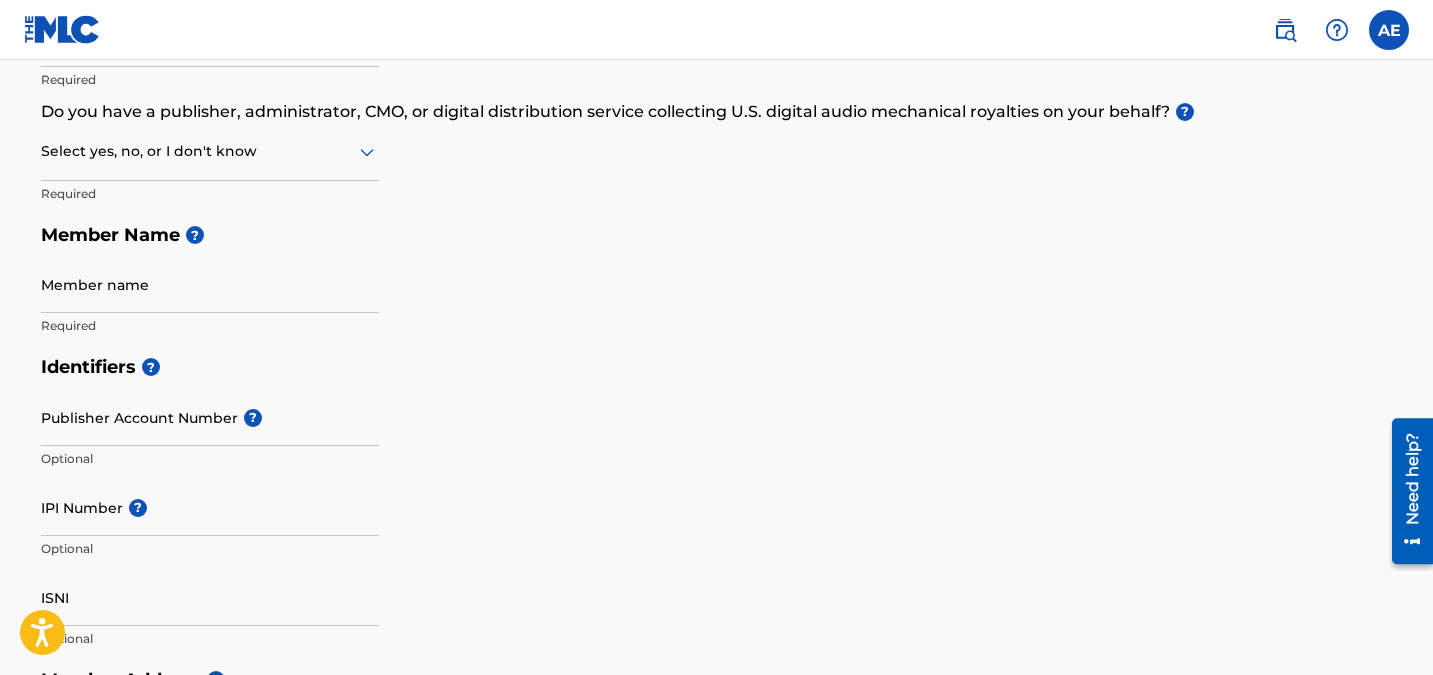 scroll, scrollTop: 65, scrollLeft: 0, axis: vertical 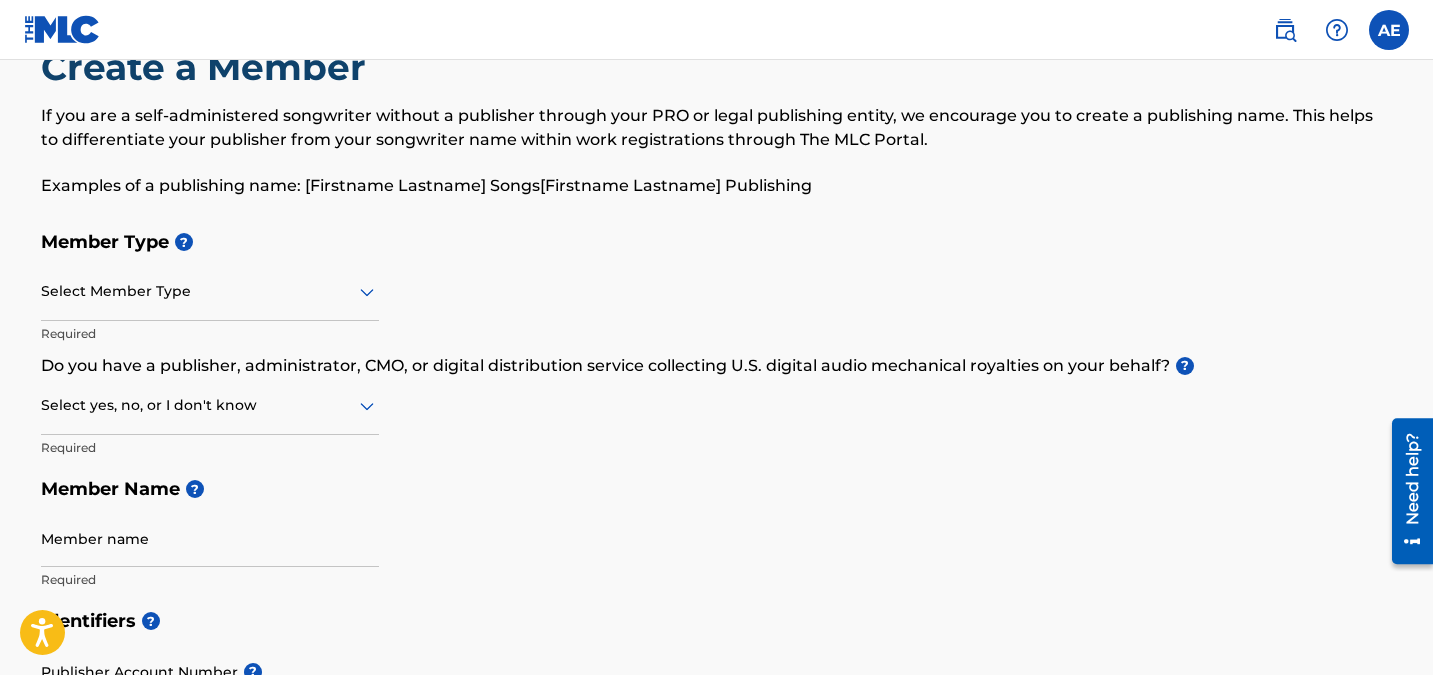 click at bounding box center [210, 291] 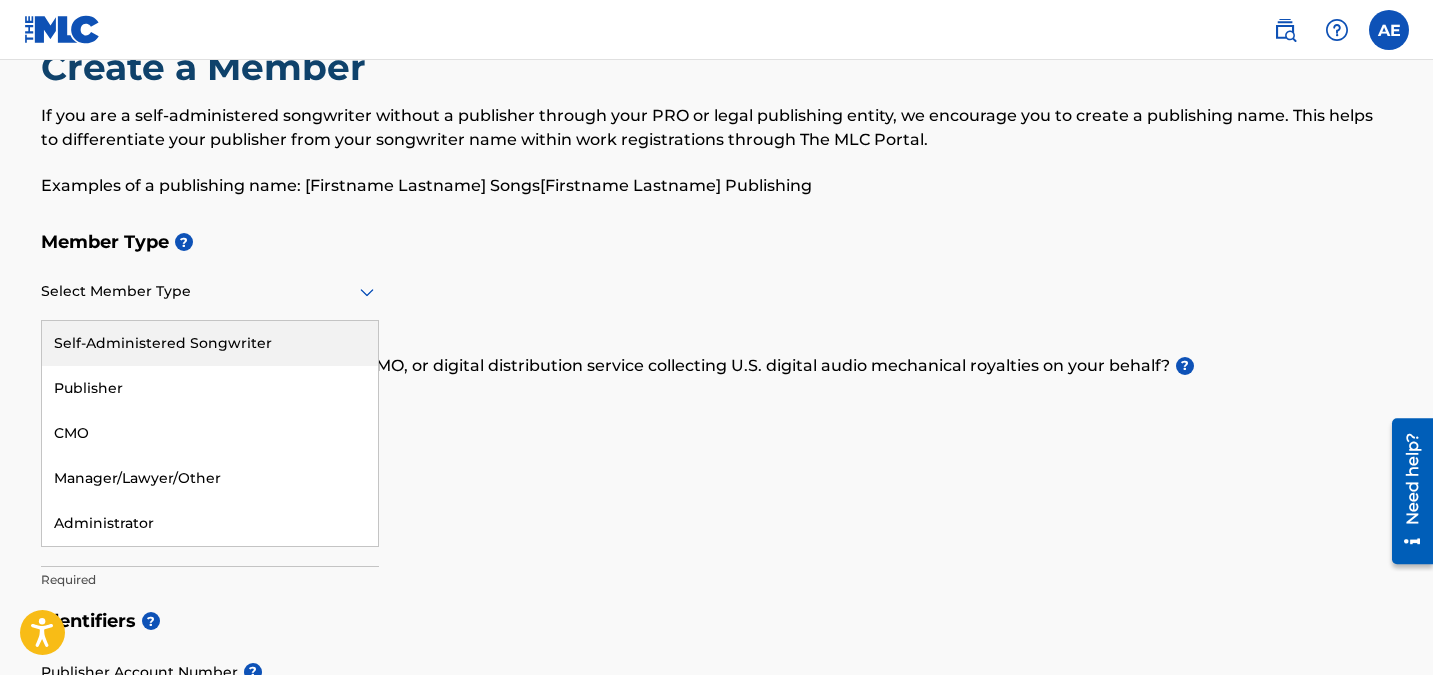 click on "Self-Administered Songwriter" at bounding box center (210, 343) 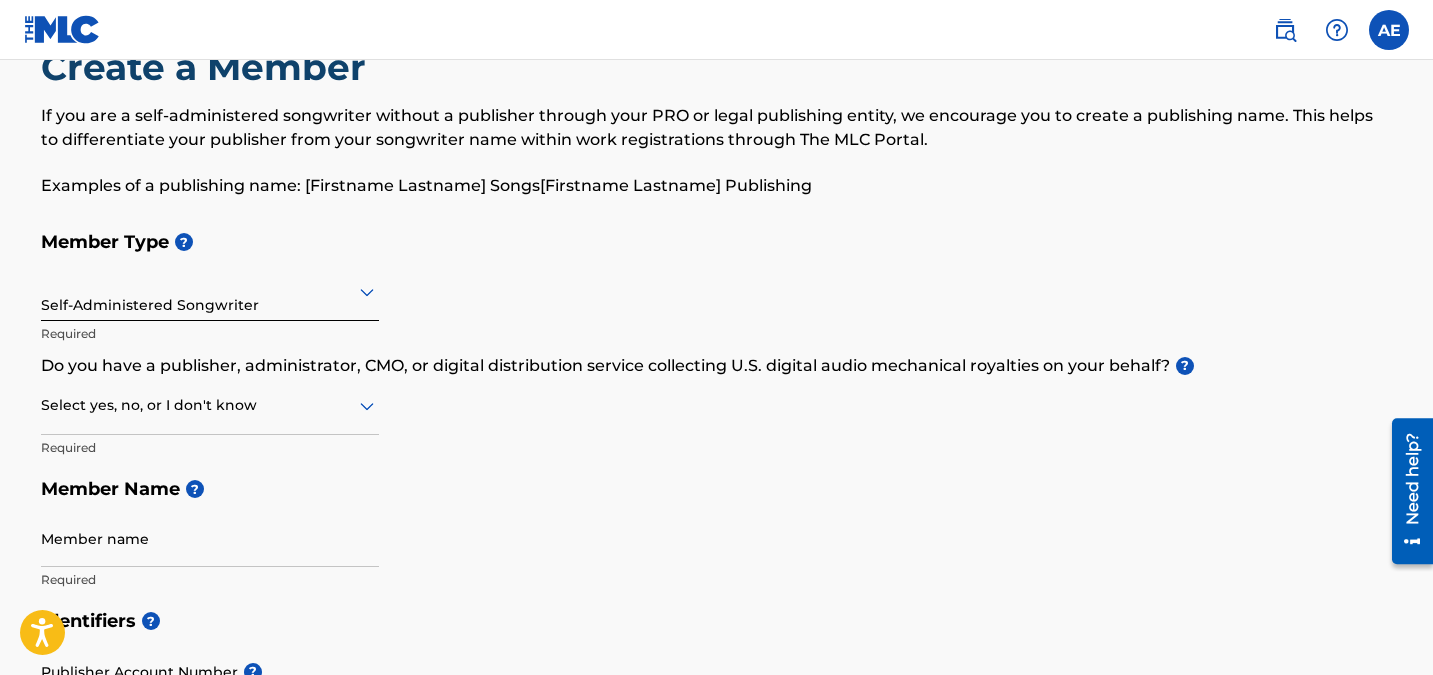 click at bounding box center [210, 405] 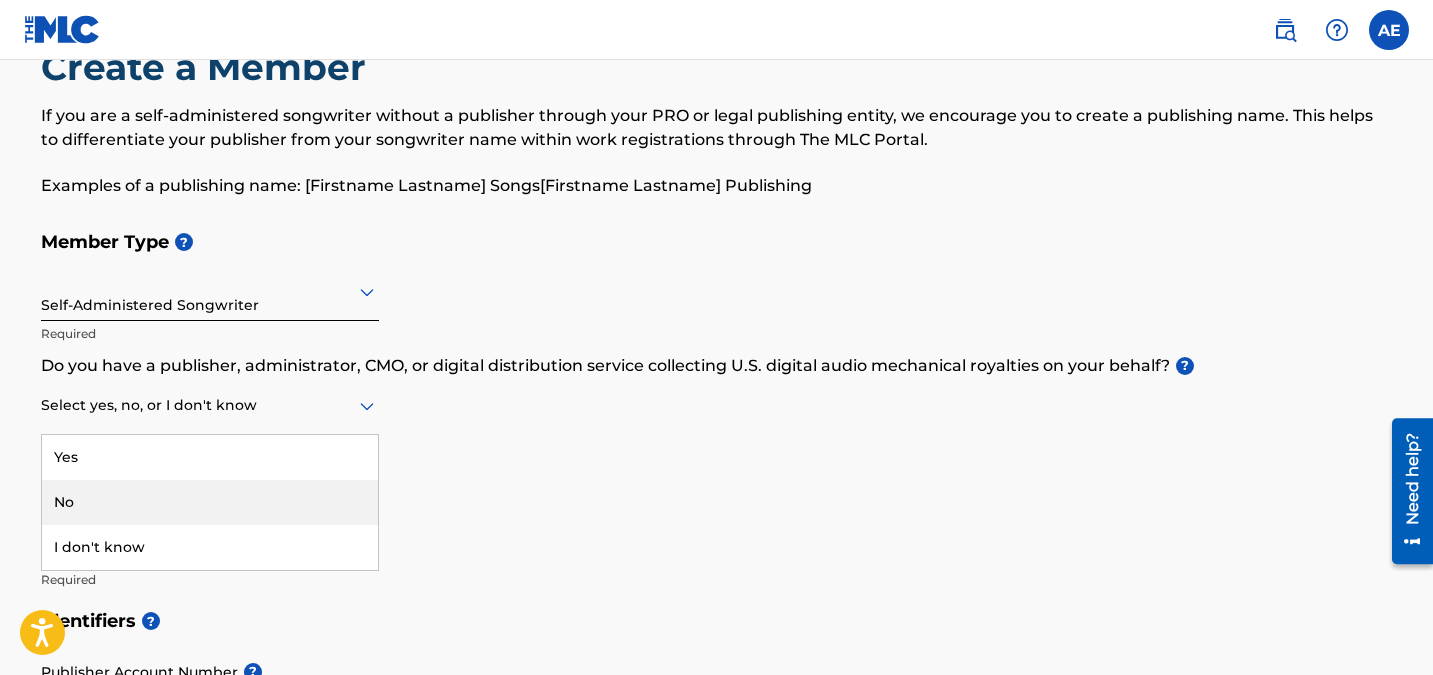 click on "No" at bounding box center (210, 502) 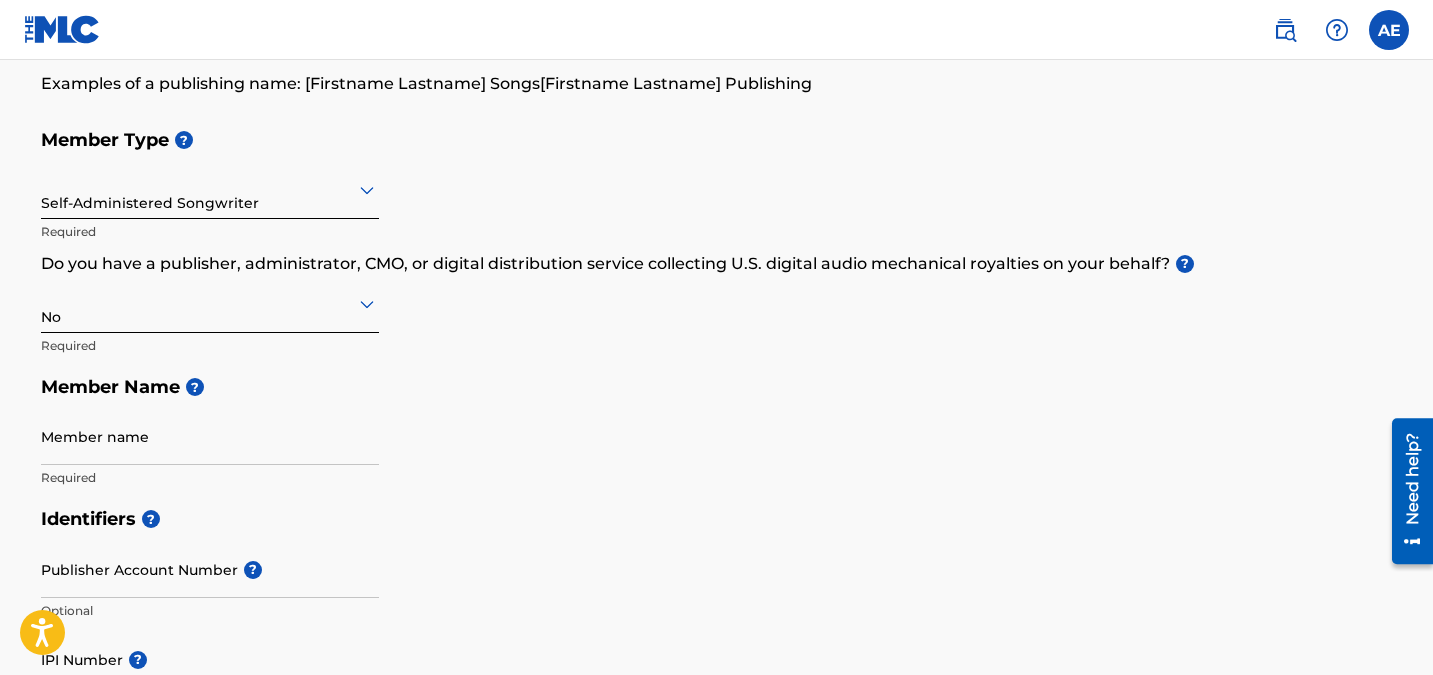 scroll, scrollTop: 170, scrollLeft: 0, axis: vertical 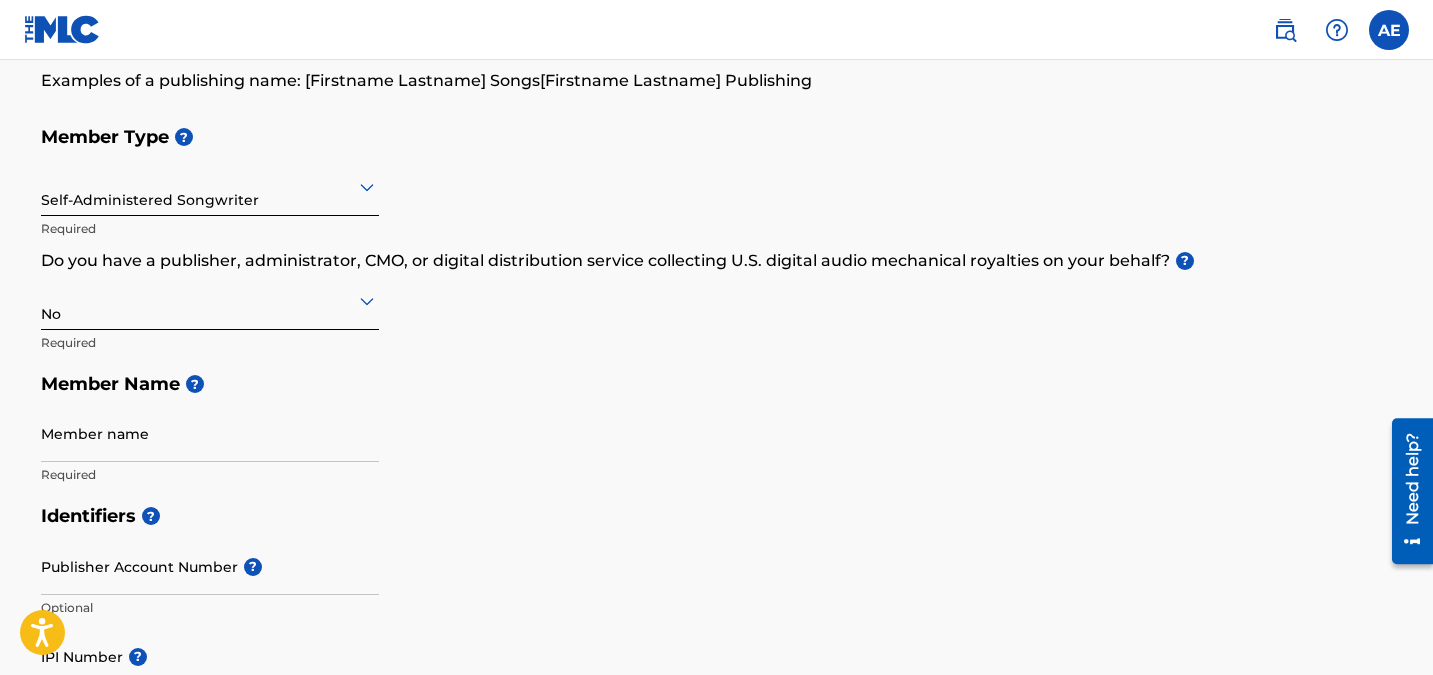 click on "Member name" at bounding box center (210, 433) 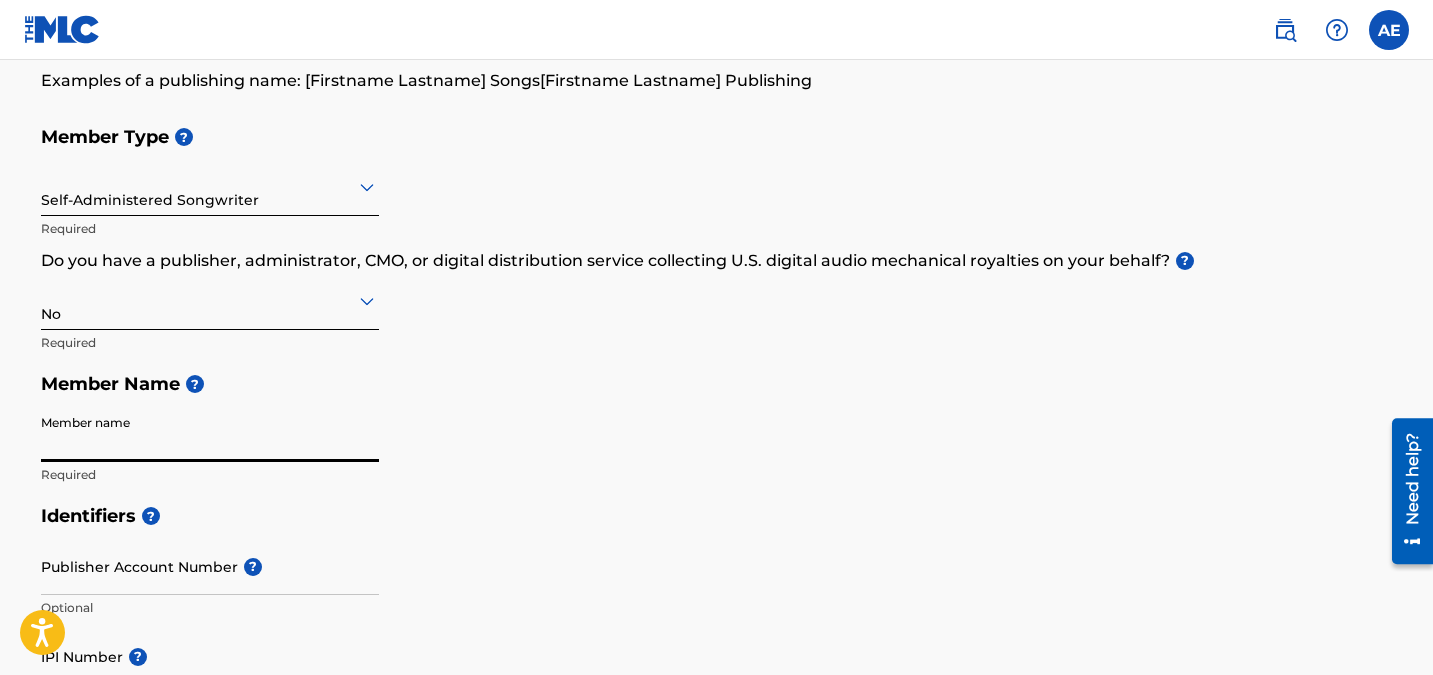 click on "Member Name ?" at bounding box center [717, 384] 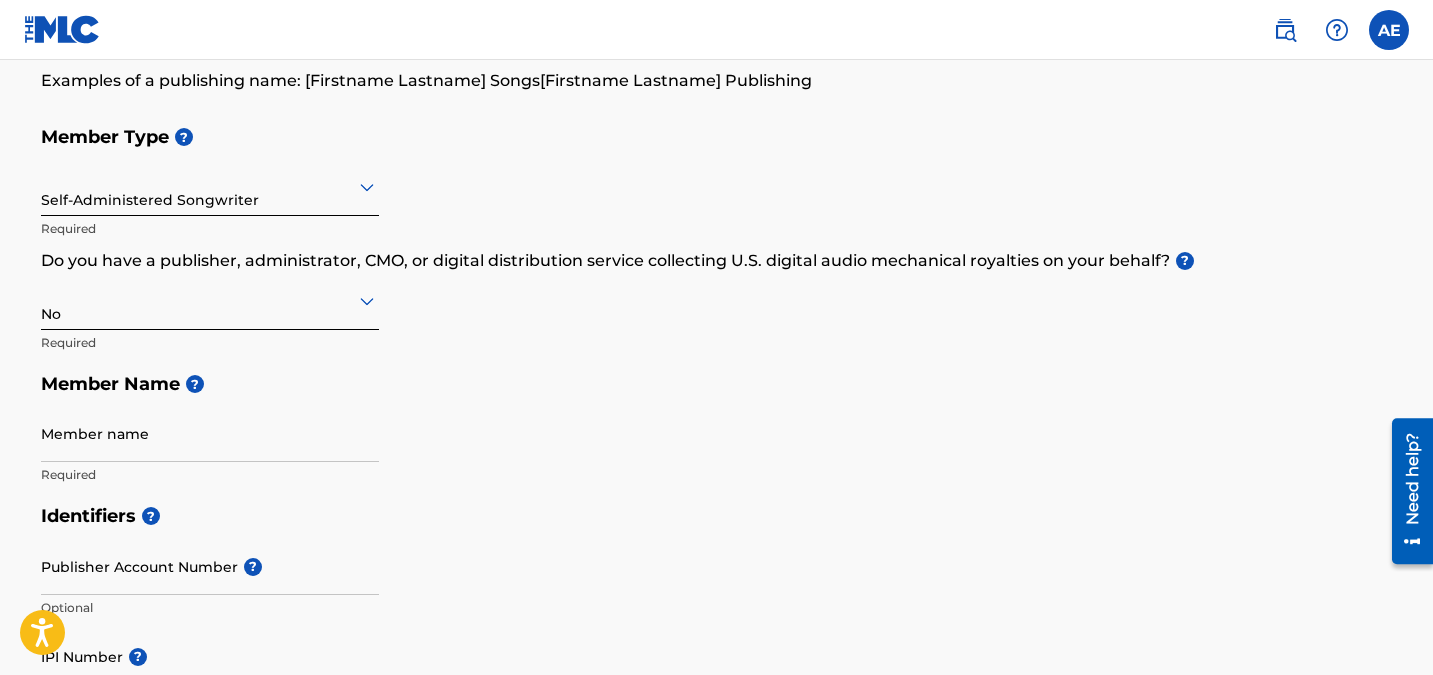 click on "Member name" at bounding box center (210, 433) 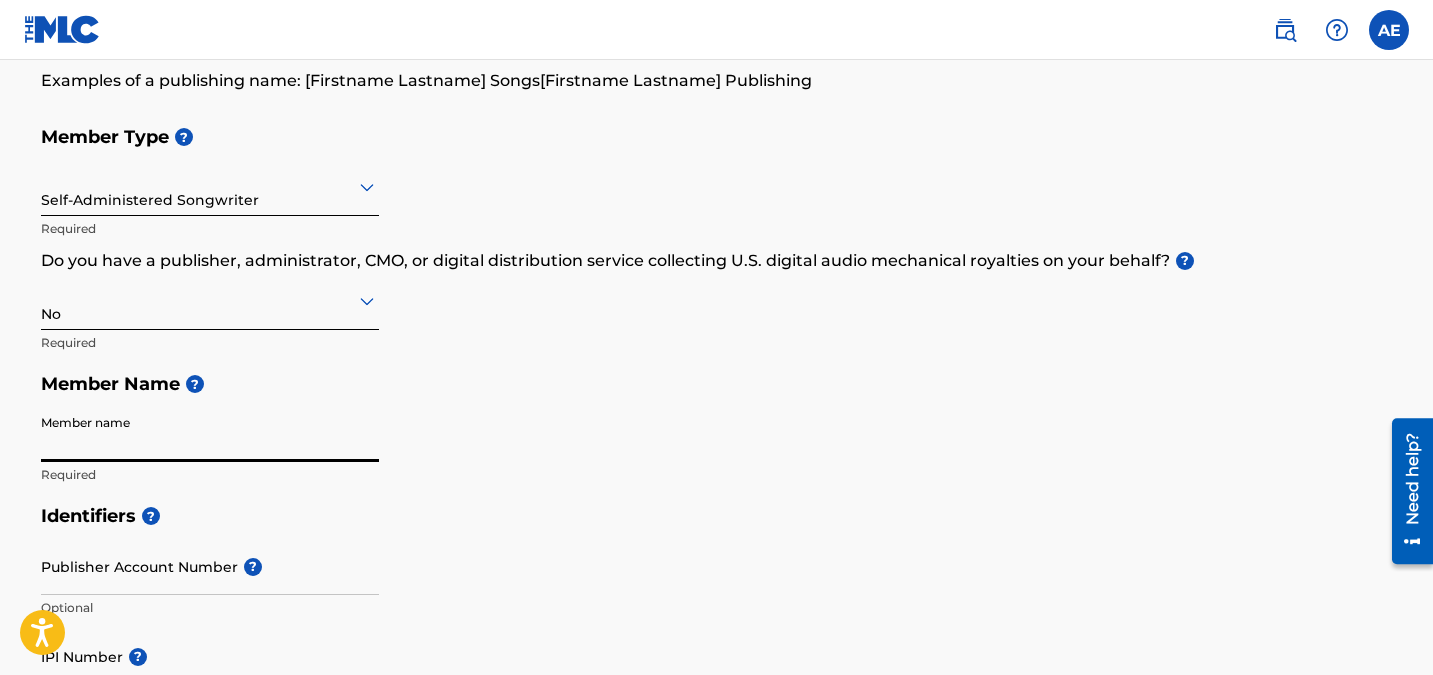 click on "Member name" at bounding box center [210, 433] 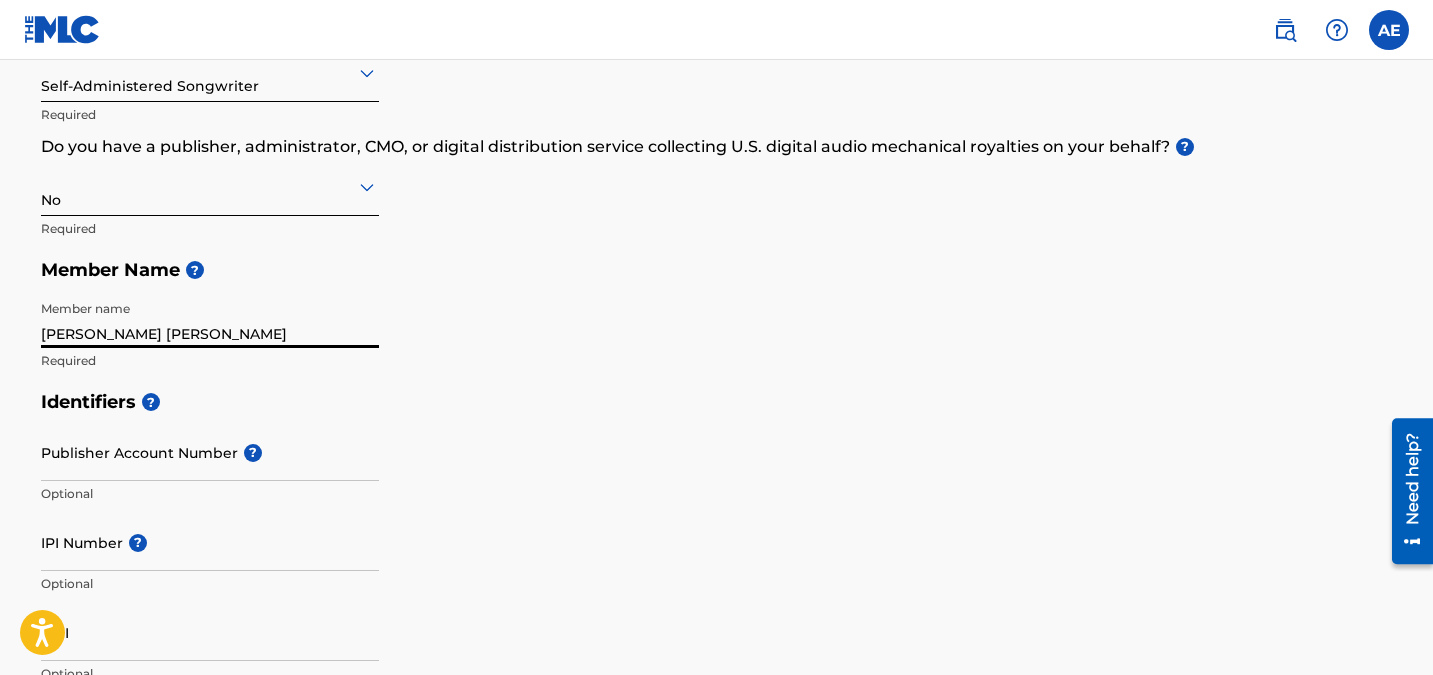 scroll, scrollTop: 330, scrollLeft: 0, axis: vertical 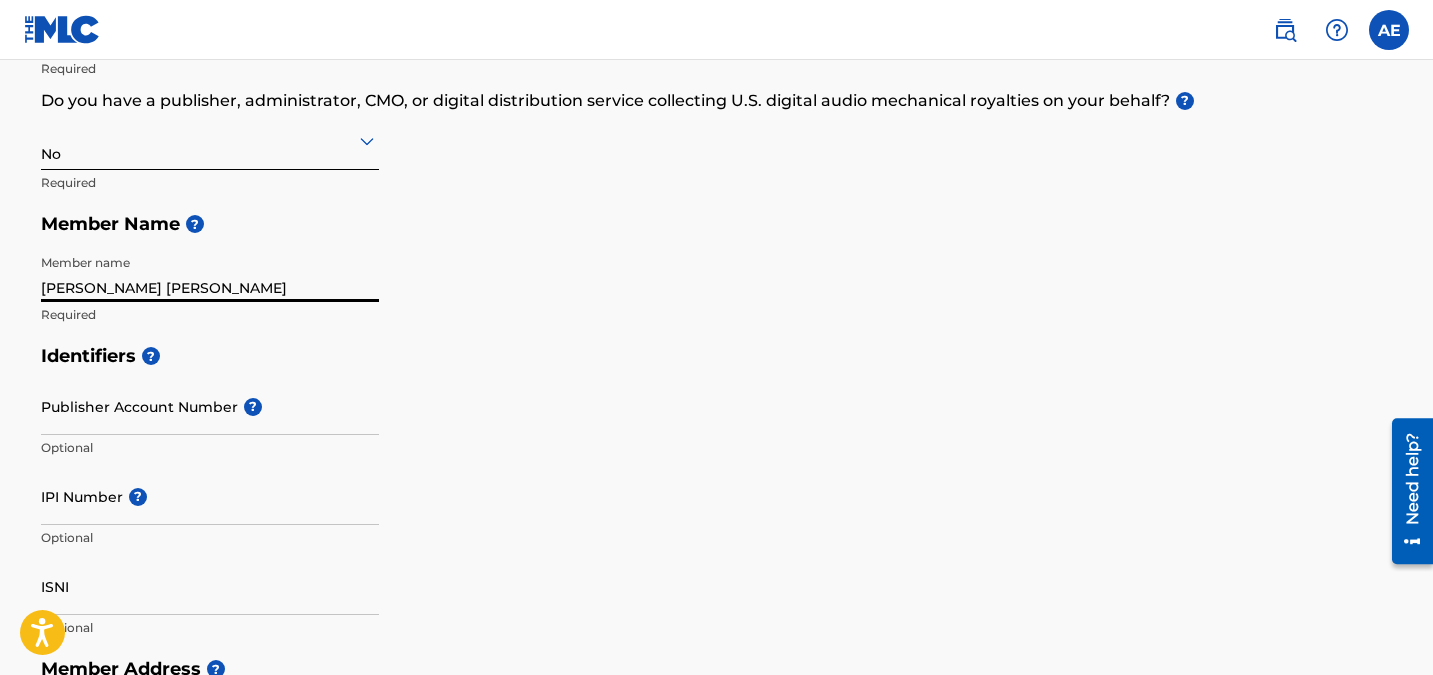 type on "[PERSON_NAME] [PERSON_NAME]" 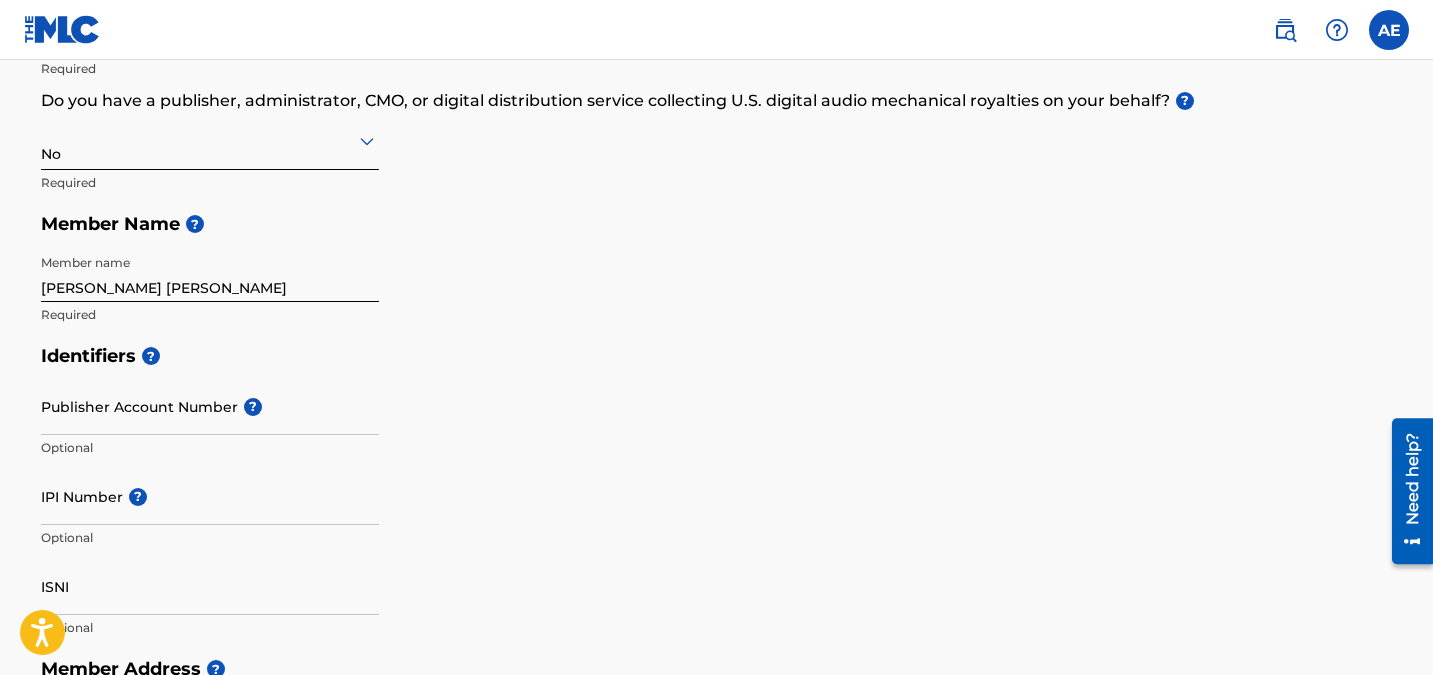 click on "Publisher Account Number ?" at bounding box center (210, 406) 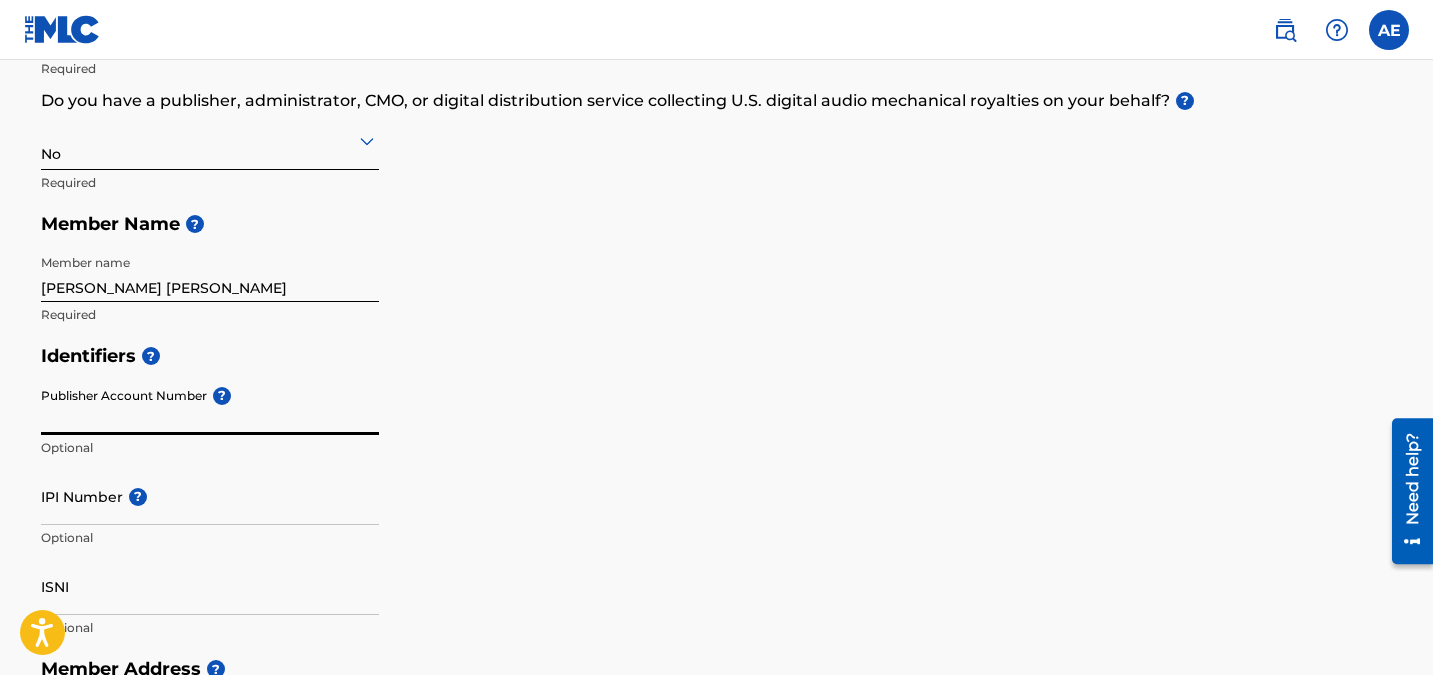 click on "?" at bounding box center (135, 497) 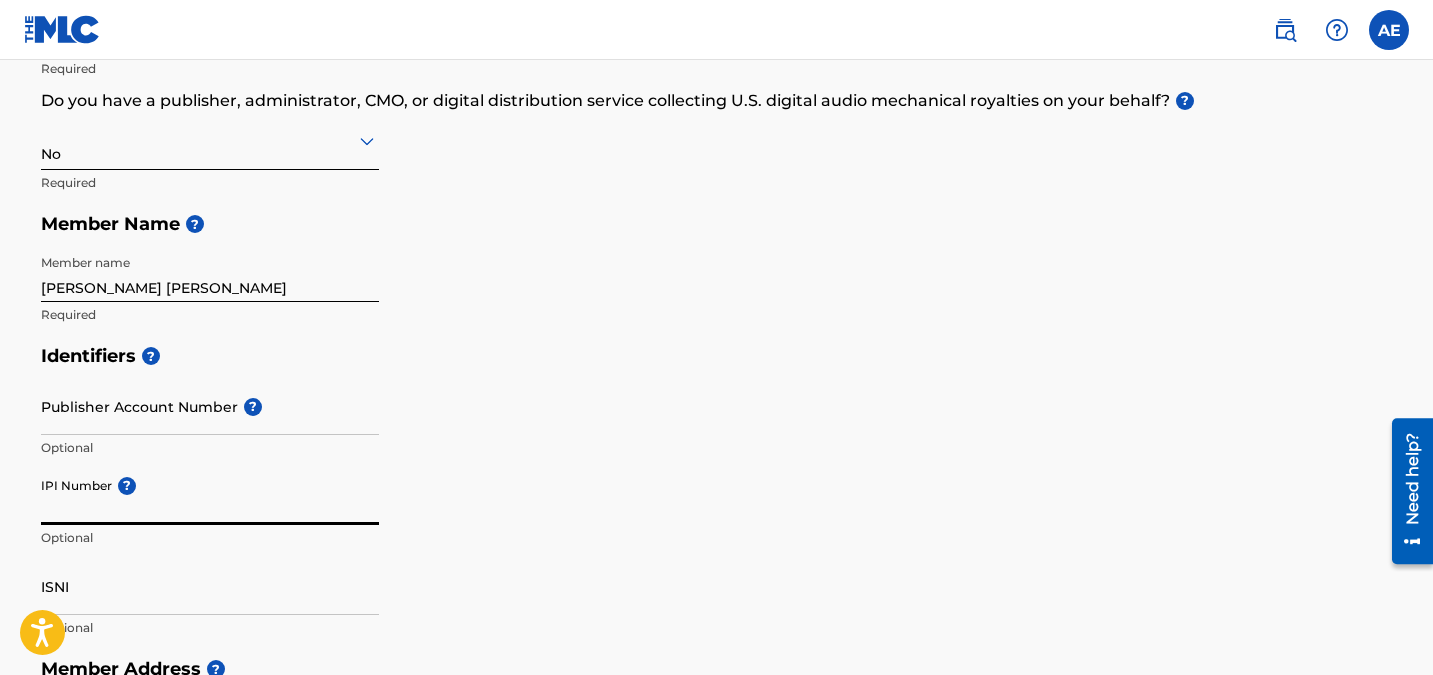 paste on "4197838" 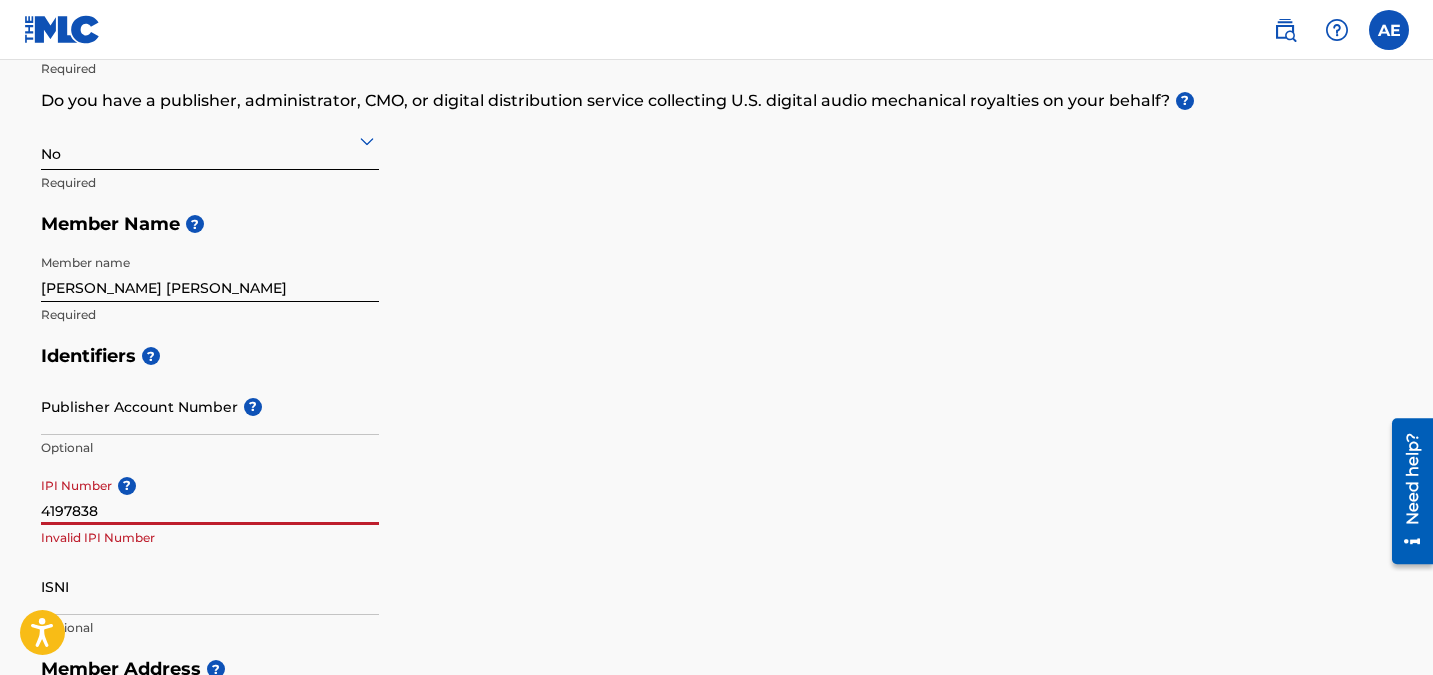 click on "4197838" at bounding box center (210, 496) 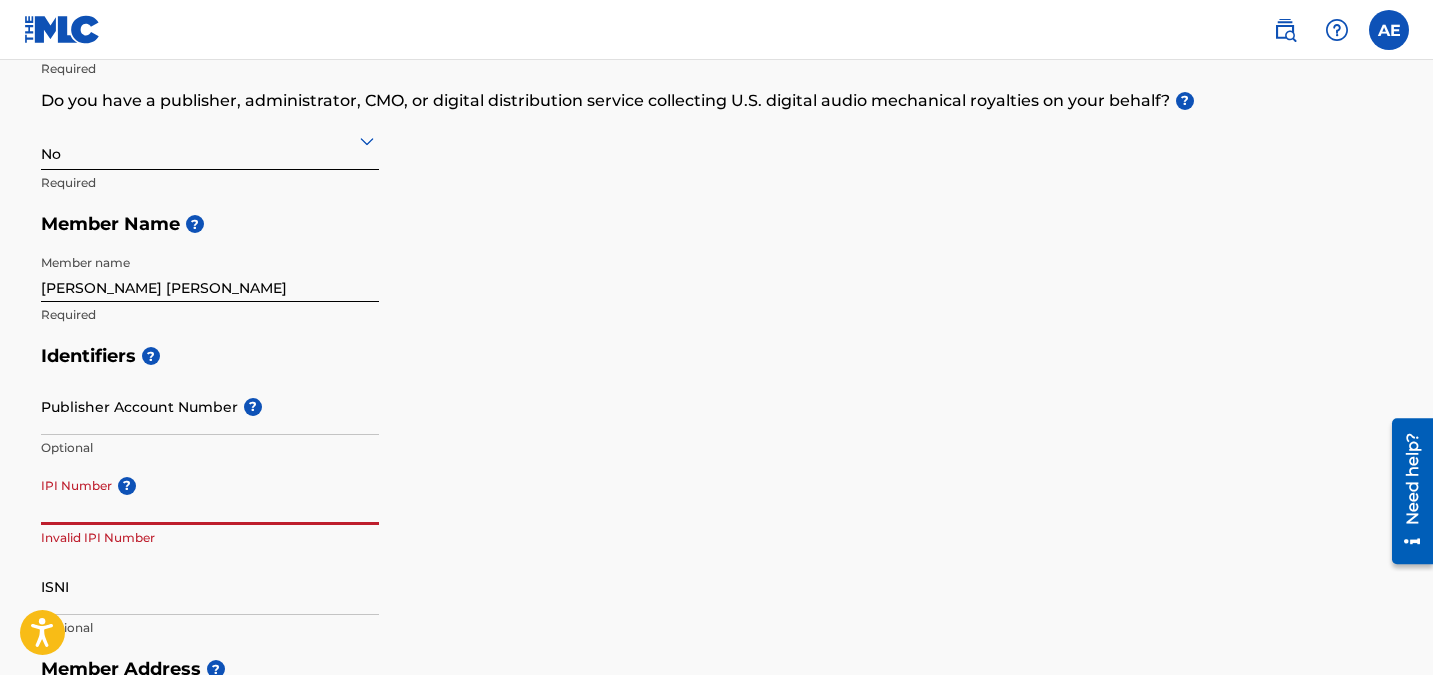 paste on "4197838" 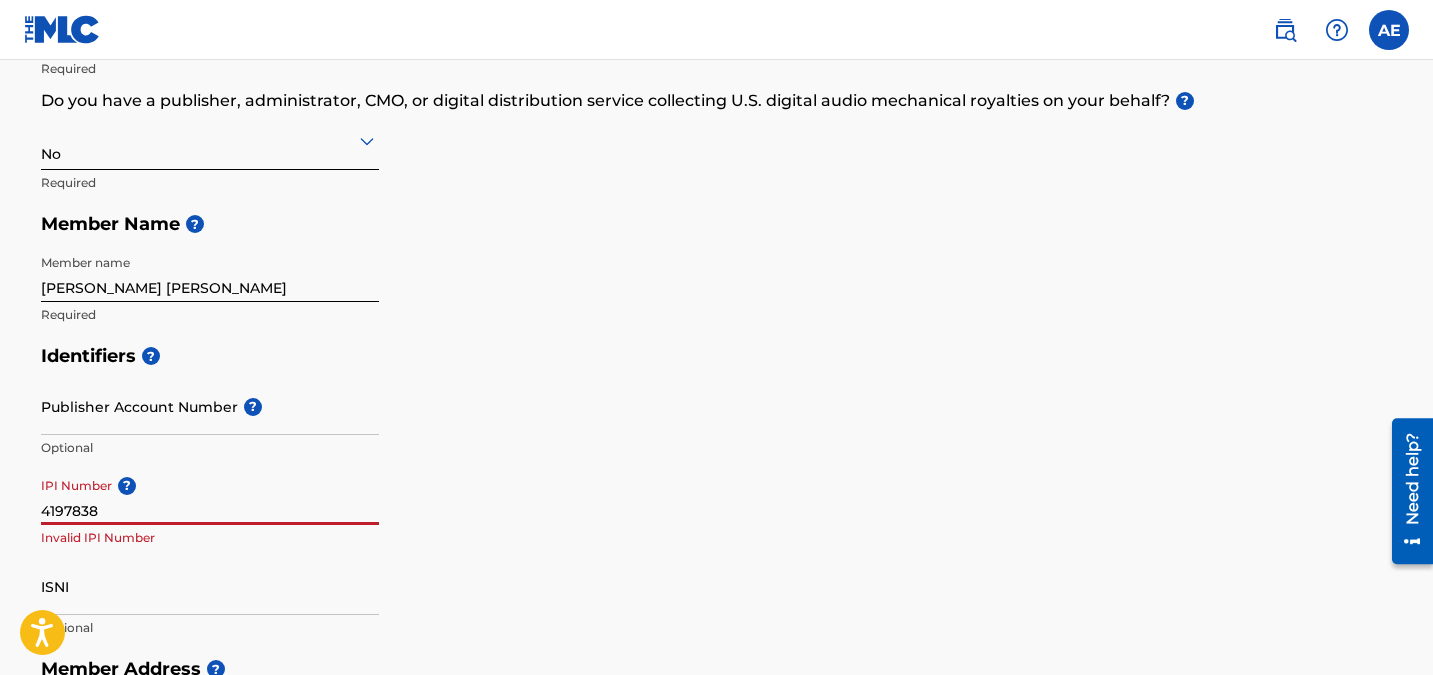 type on "4197838" 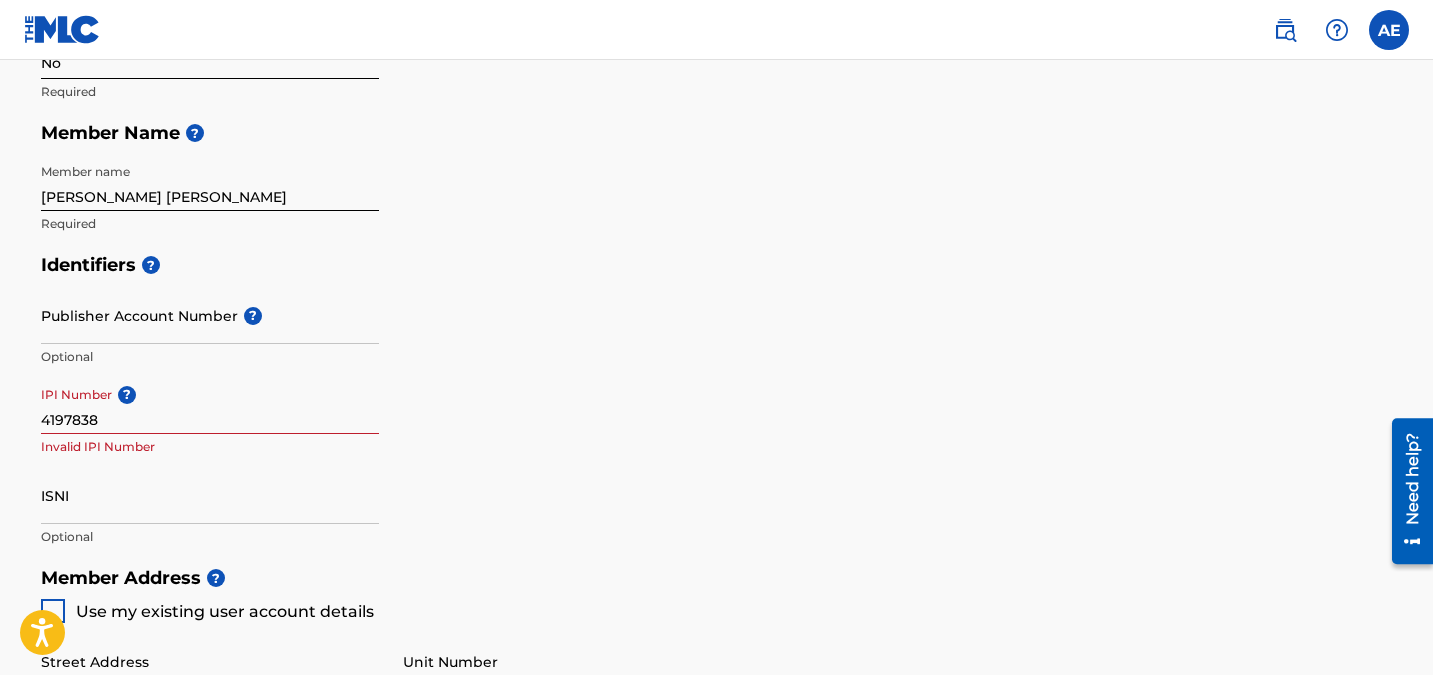scroll, scrollTop: 417, scrollLeft: 0, axis: vertical 